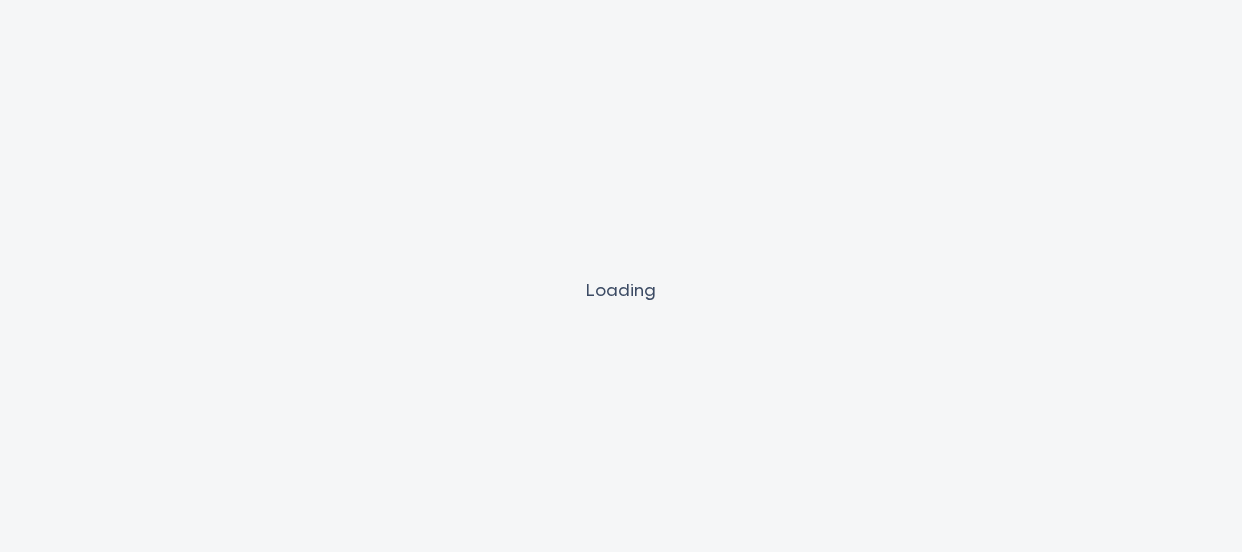 scroll, scrollTop: 0, scrollLeft: 0, axis: both 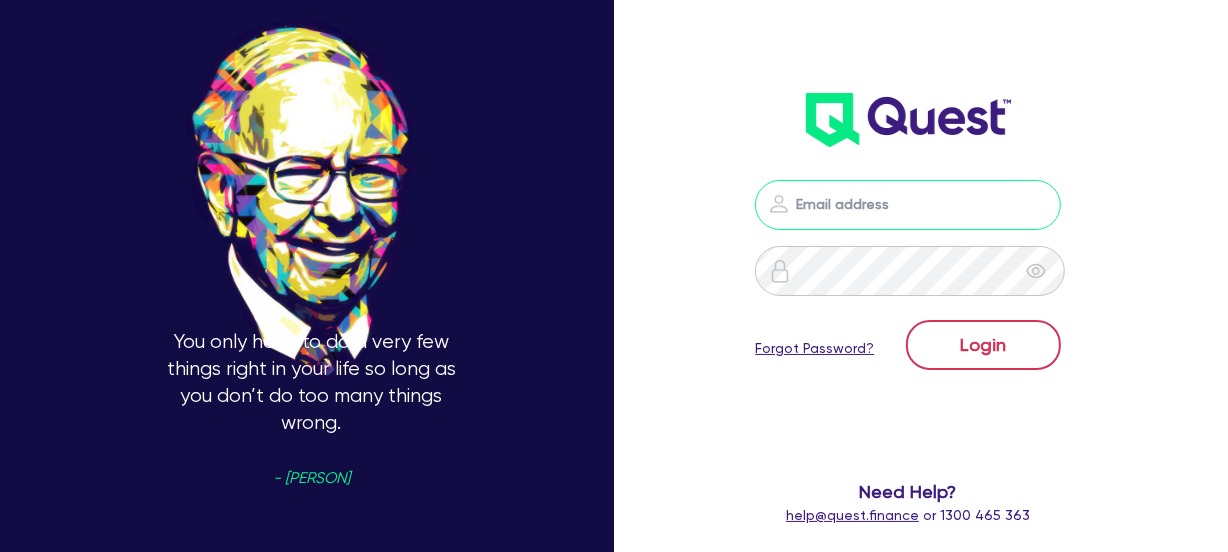 type on "[PERSON]@example.com" 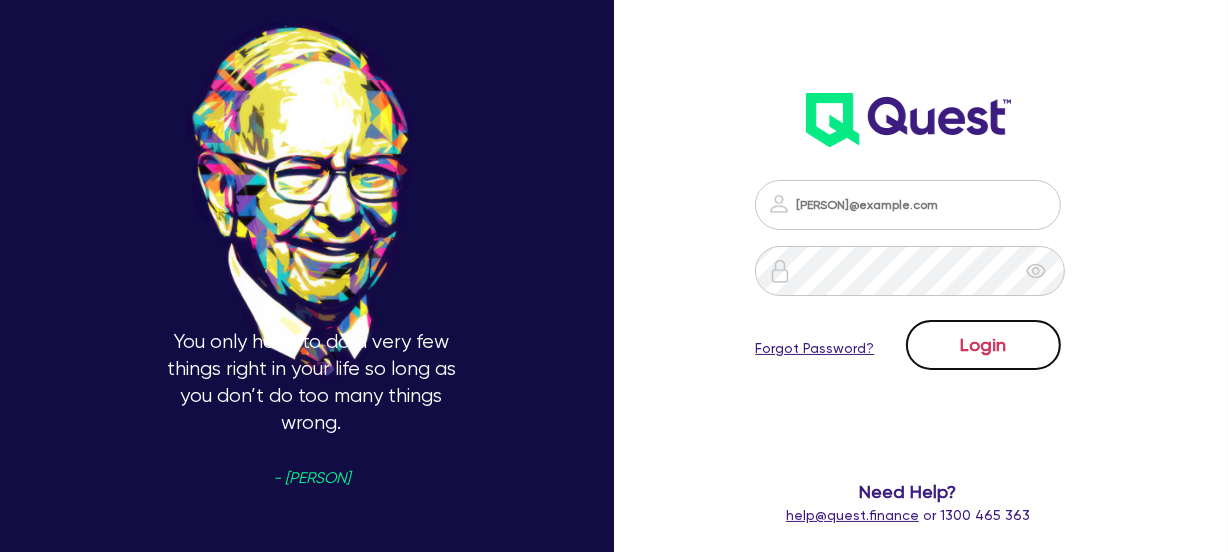 click on "Login" at bounding box center [983, 345] 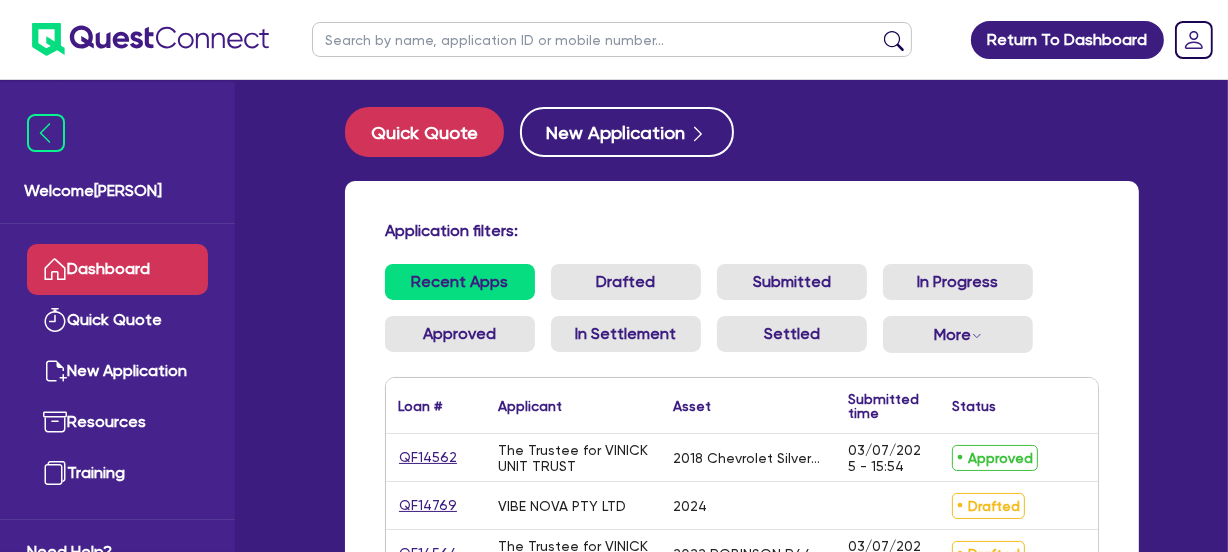 scroll, scrollTop: 0, scrollLeft: 0, axis: both 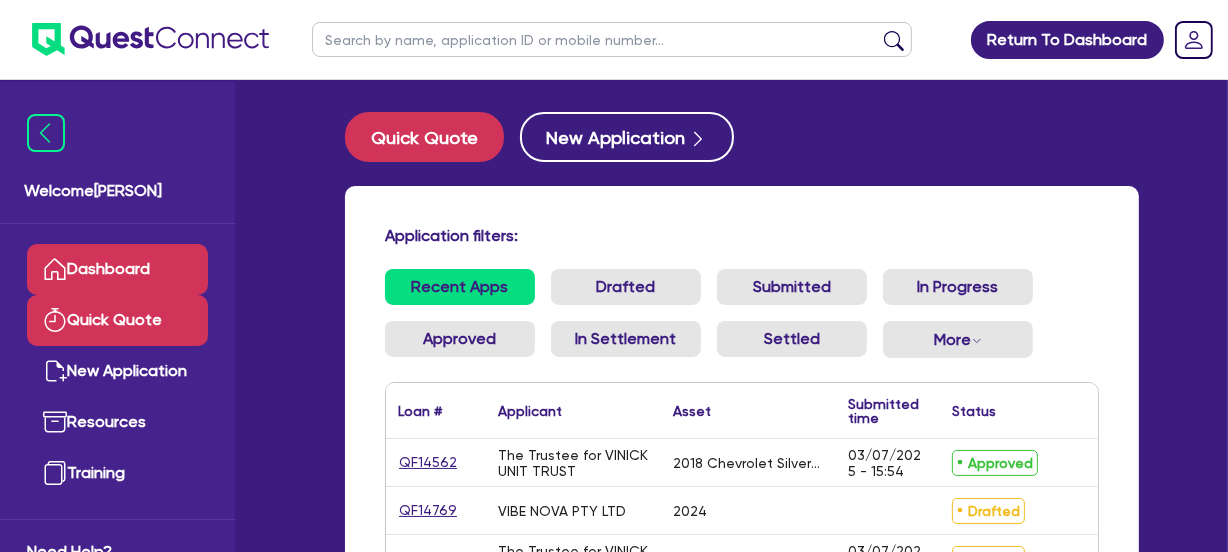 click on "Quick Quote" at bounding box center (117, 320) 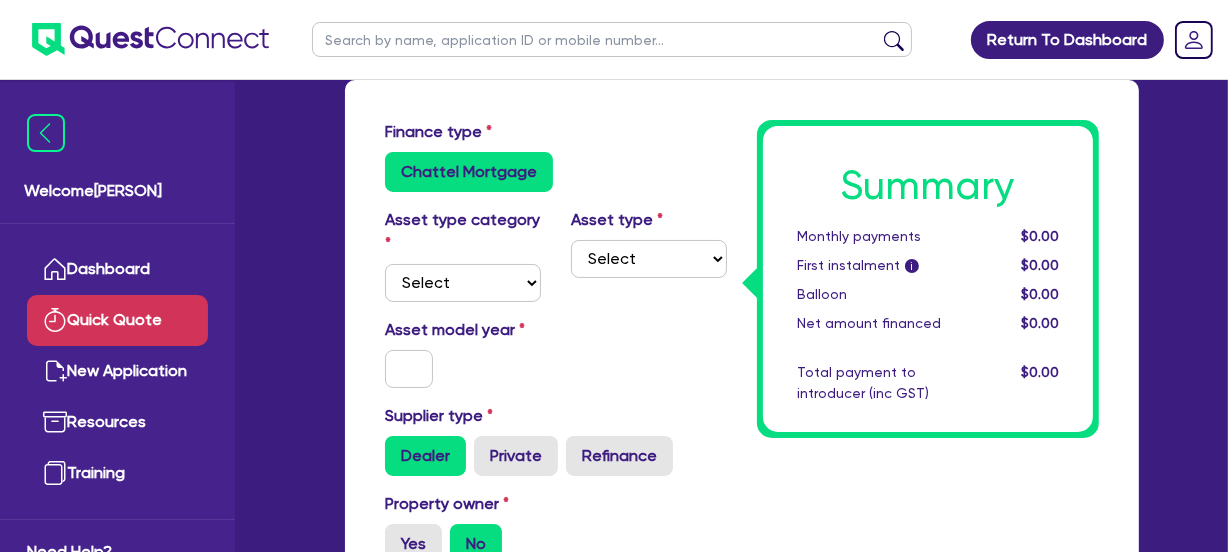 scroll, scrollTop: 0, scrollLeft: 0, axis: both 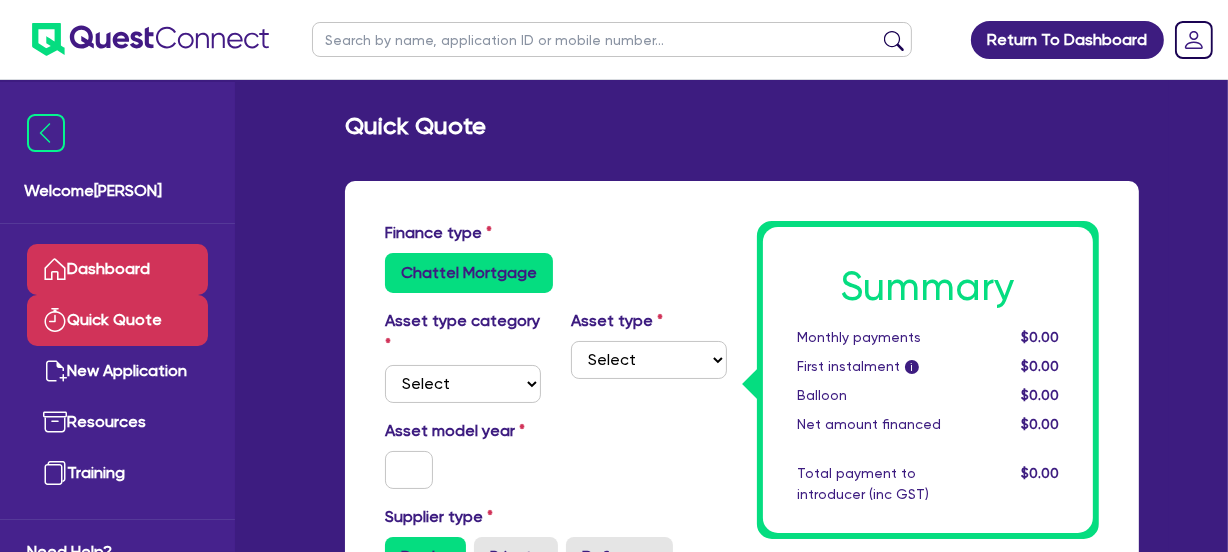 click on "Dashboard" at bounding box center (117, 269) 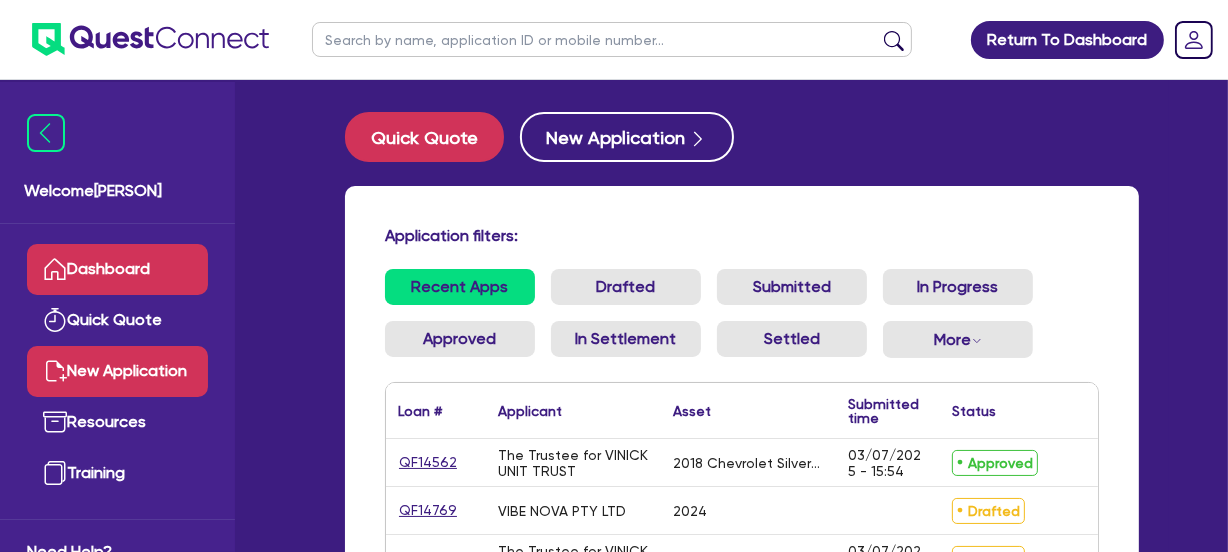click on "New Application" at bounding box center (117, 371) 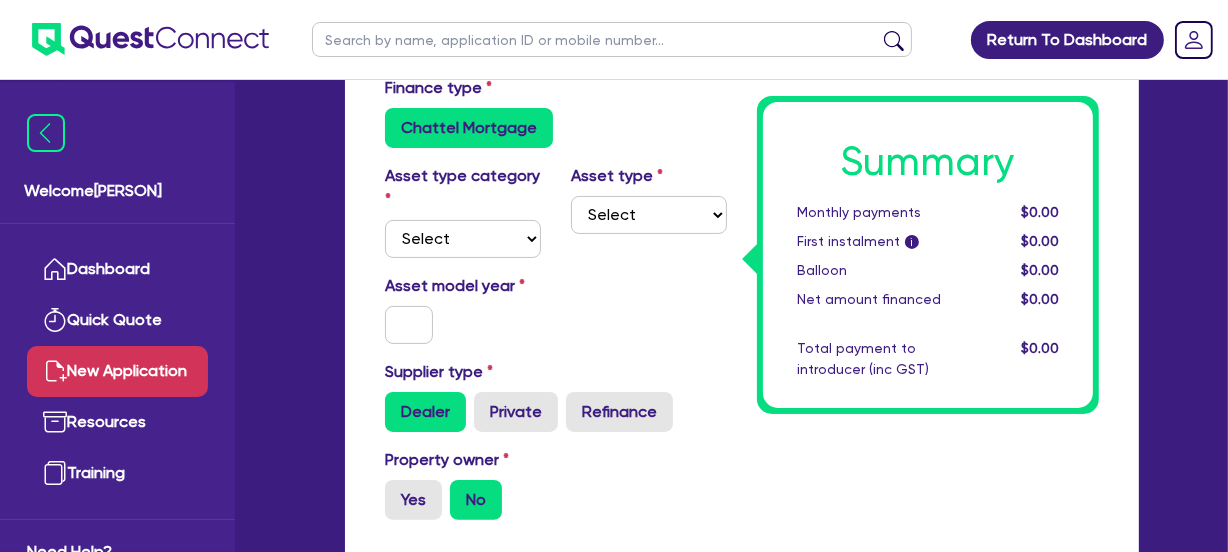 scroll, scrollTop: 363, scrollLeft: 0, axis: vertical 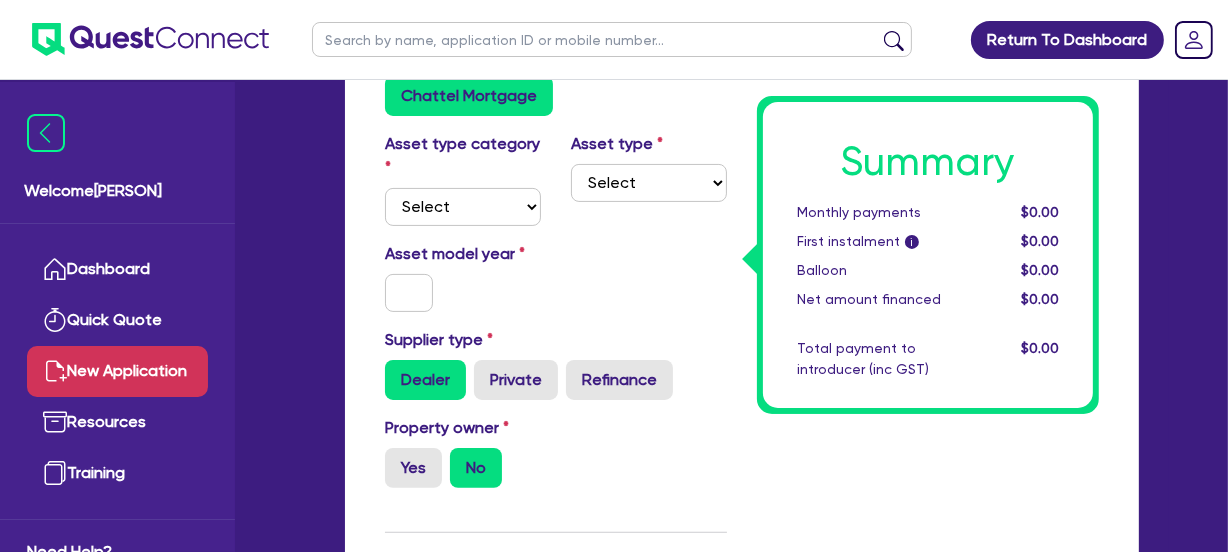 click on "Asset type category" at bounding box center (463, 156) 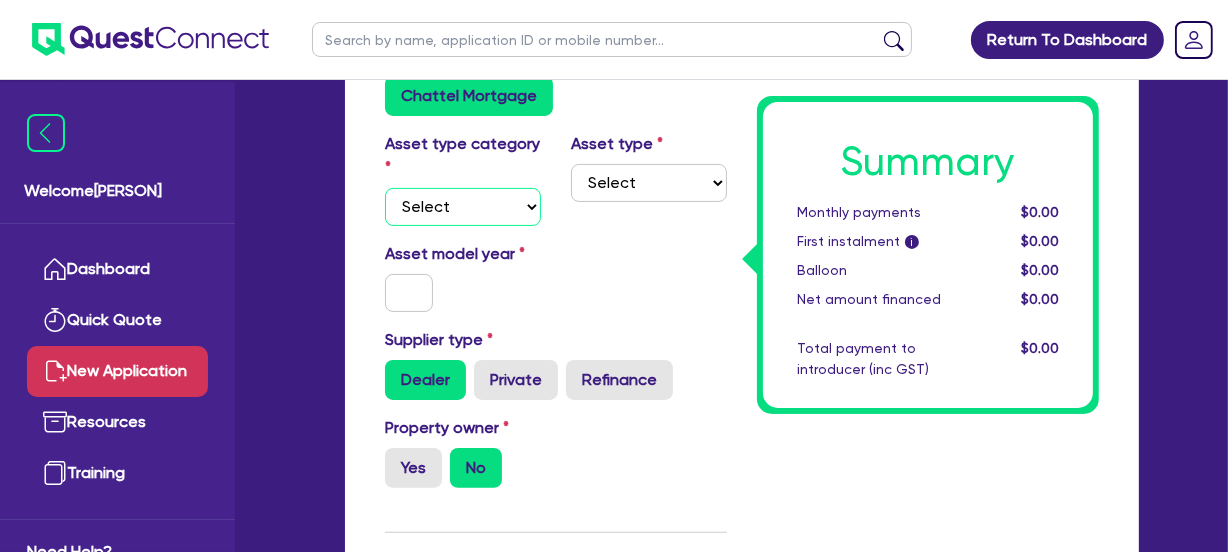 click on "Select Cars and light trucks Primary assets Secondary assets Tertiary assets" at bounding box center [463, 207] 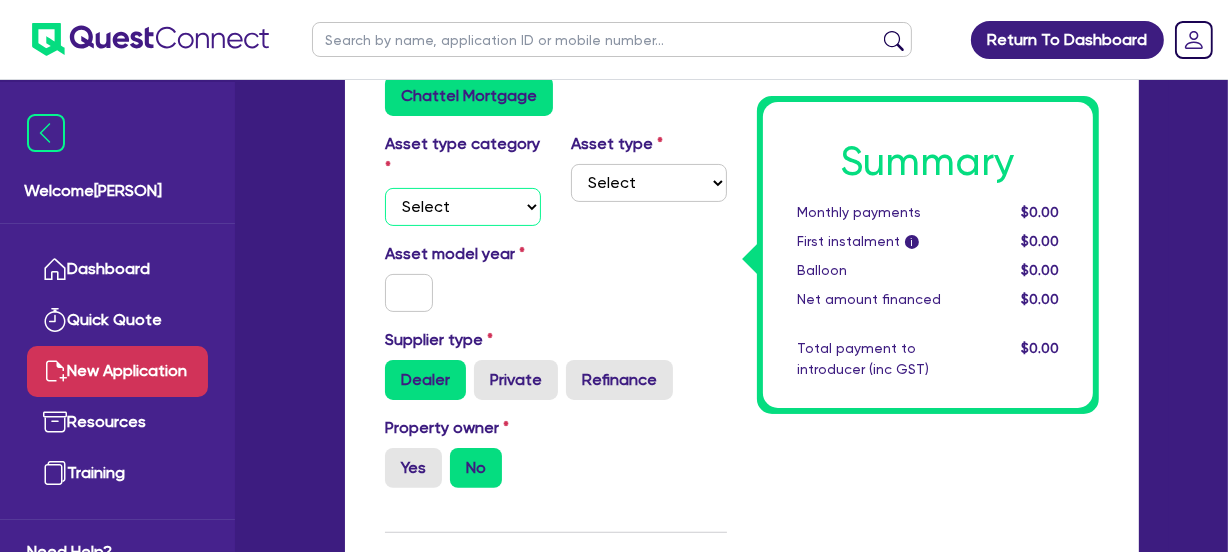 select on "CARS_AND_LIGHT_TRUCKS" 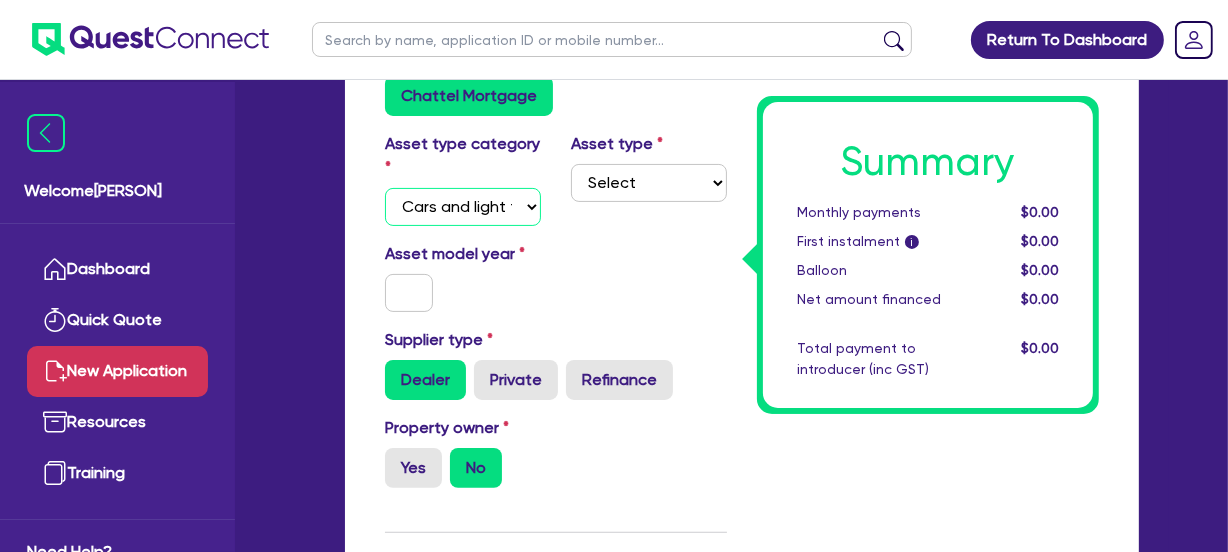 click on "Select Cars and light trucks Primary assets Secondary assets Tertiary assets" at bounding box center (463, 207) 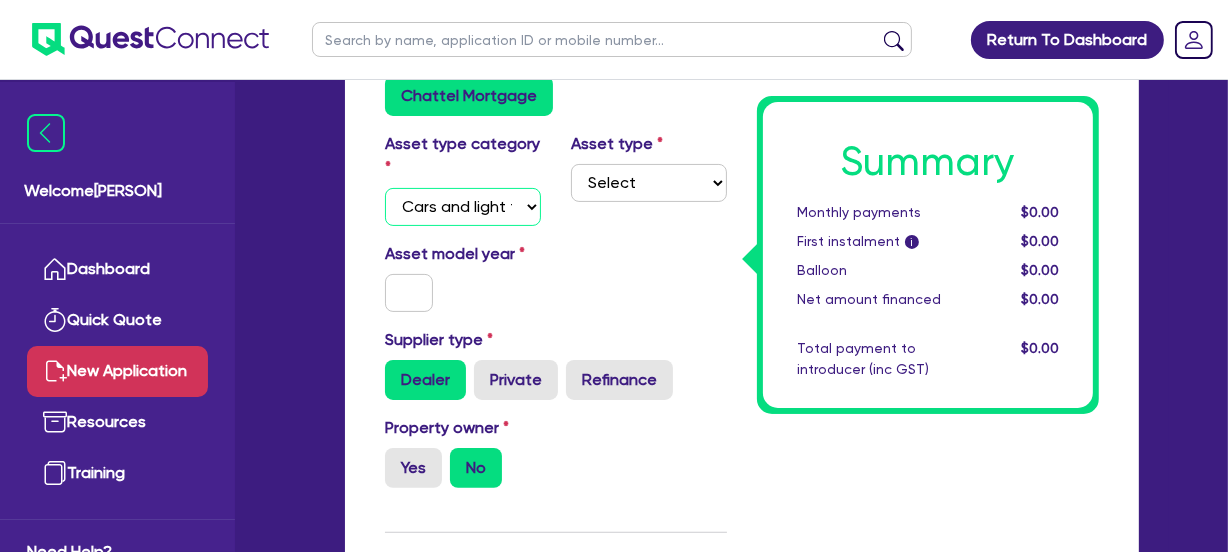 click on "Select Cars and light trucks Primary assets Secondary assets Tertiary assets" at bounding box center (463, 207) 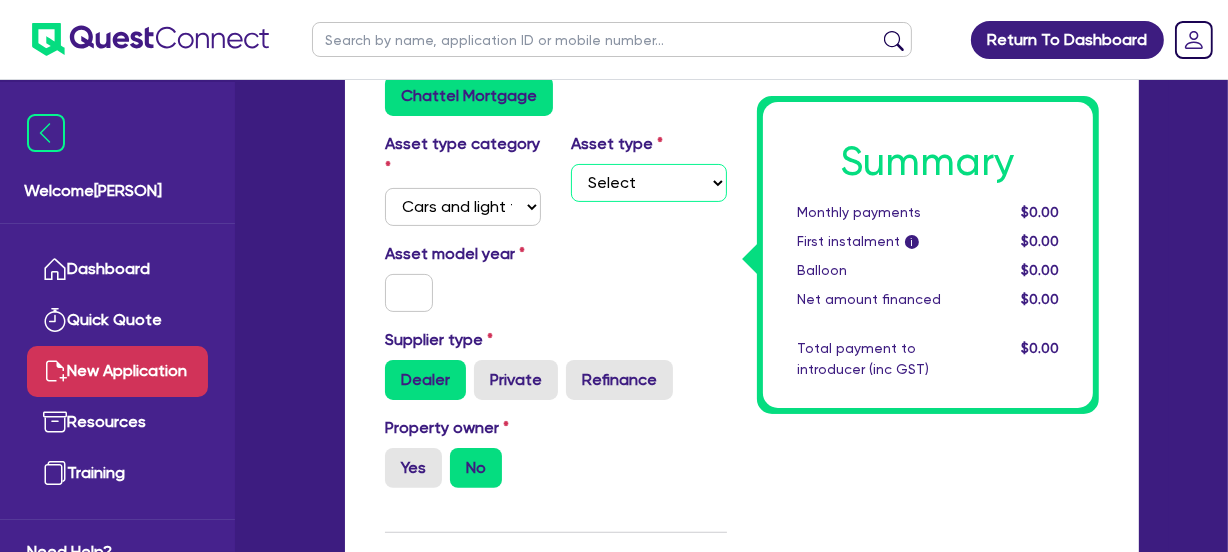 click on "Select Passenger vehicles Vans and utes Light trucks up to 4.5 tonne" at bounding box center [649, 183] 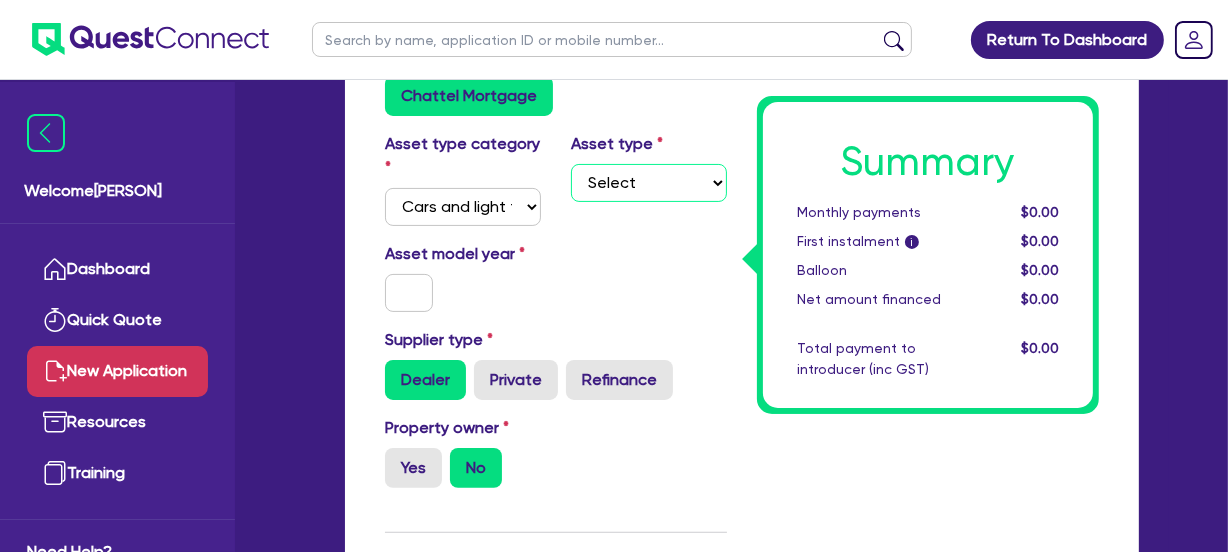 select on "PASSENGER_VEHICLES" 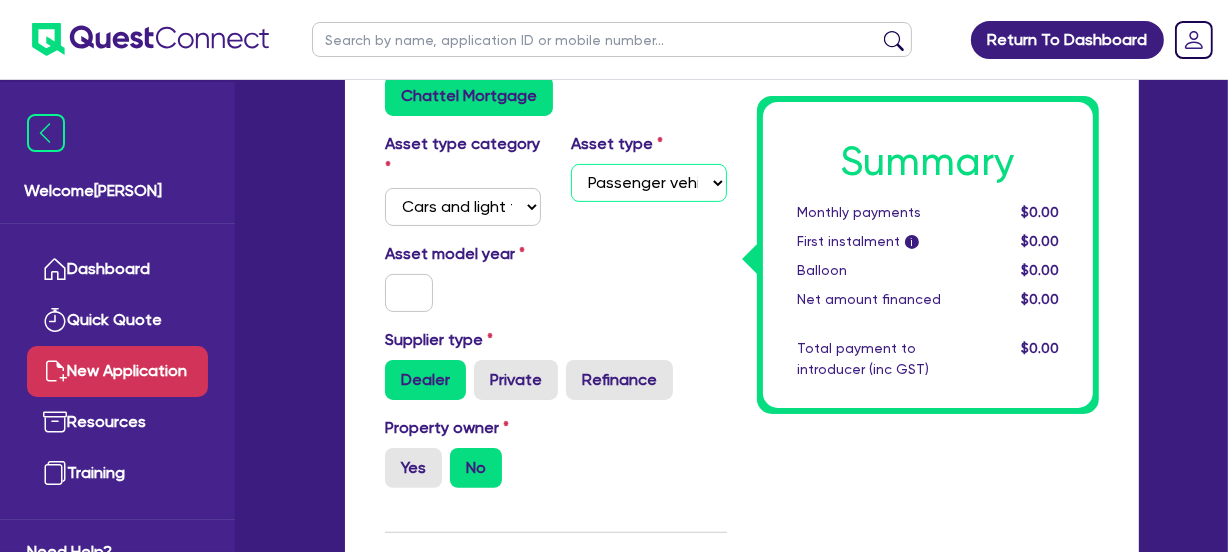 click on "Select Passenger vehicles Vans and utes Light trucks up to 4.5 tonne" at bounding box center [649, 183] 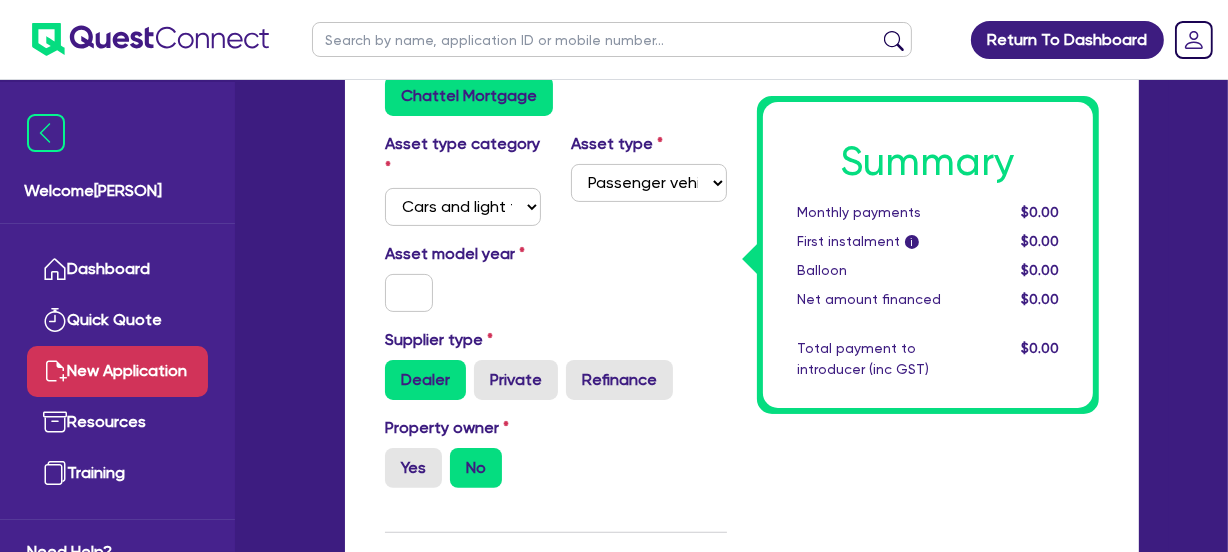 click on "Asset model year" at bounding box center [556, 285] 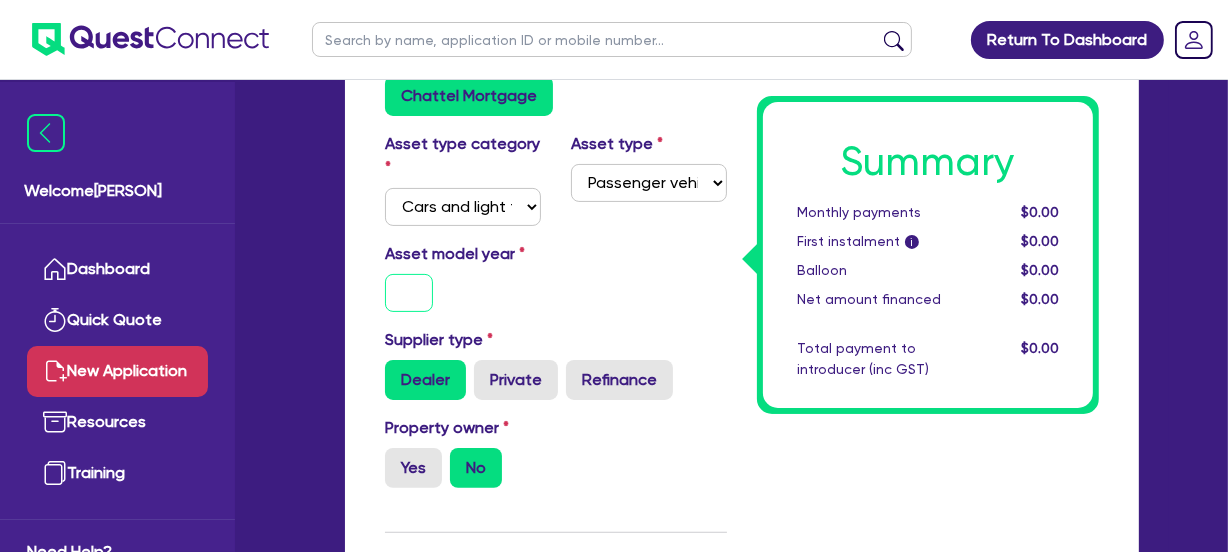 click at bounding box center (409, 293) 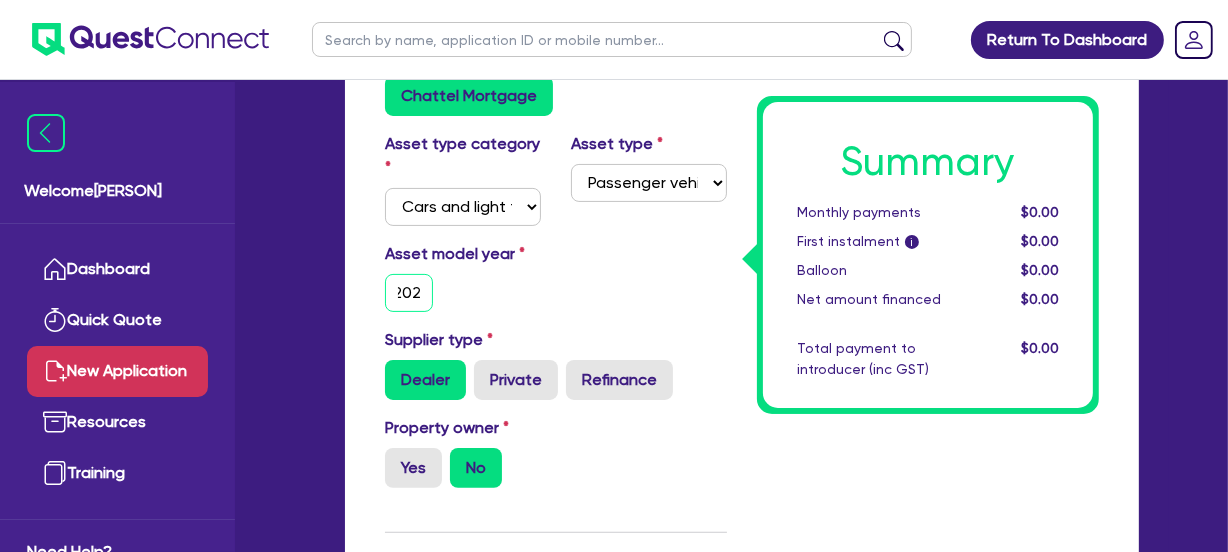 scroll, scrollTop: 0, scrollLeft: 12, axis: horizontal 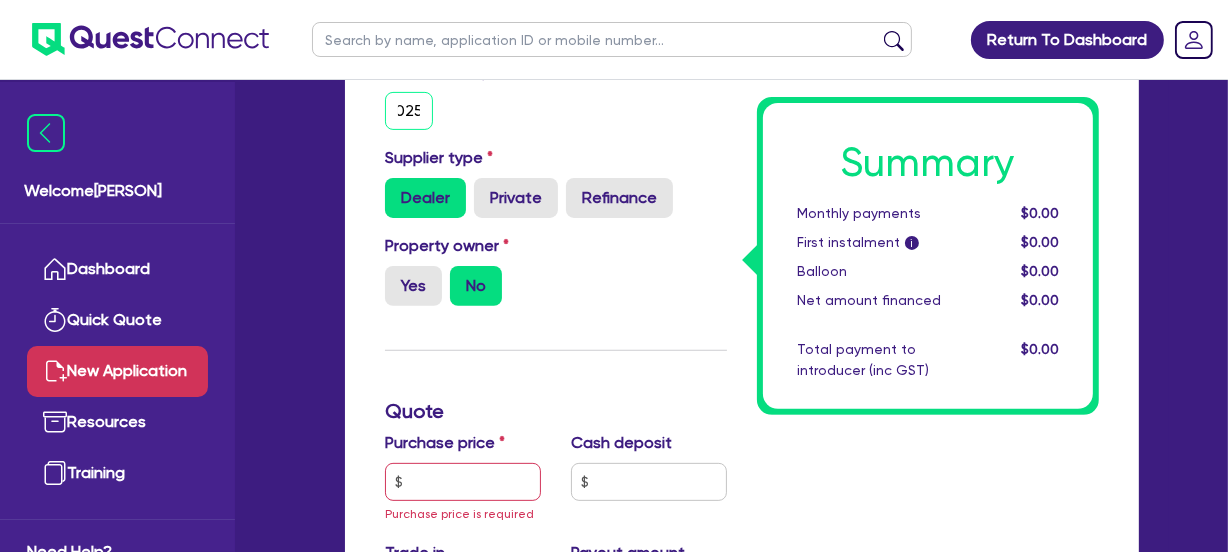 type on "2025" 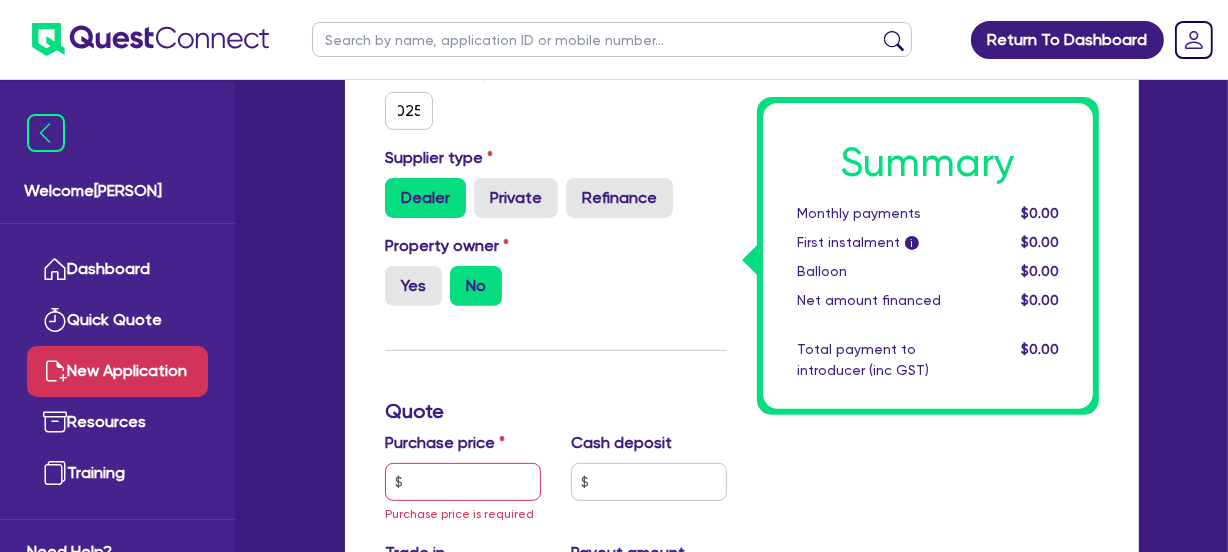 click on "Property owner Yes No" at bounding box center (556, 278) 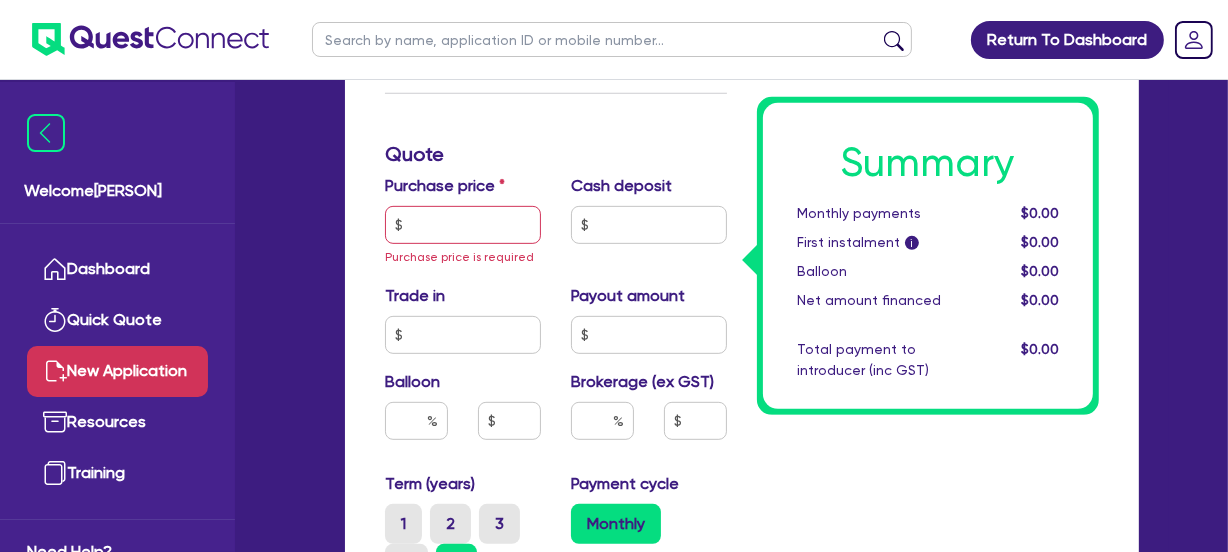 scroll, scrollTop: 818, scrollLeft: 0, axis: vertical 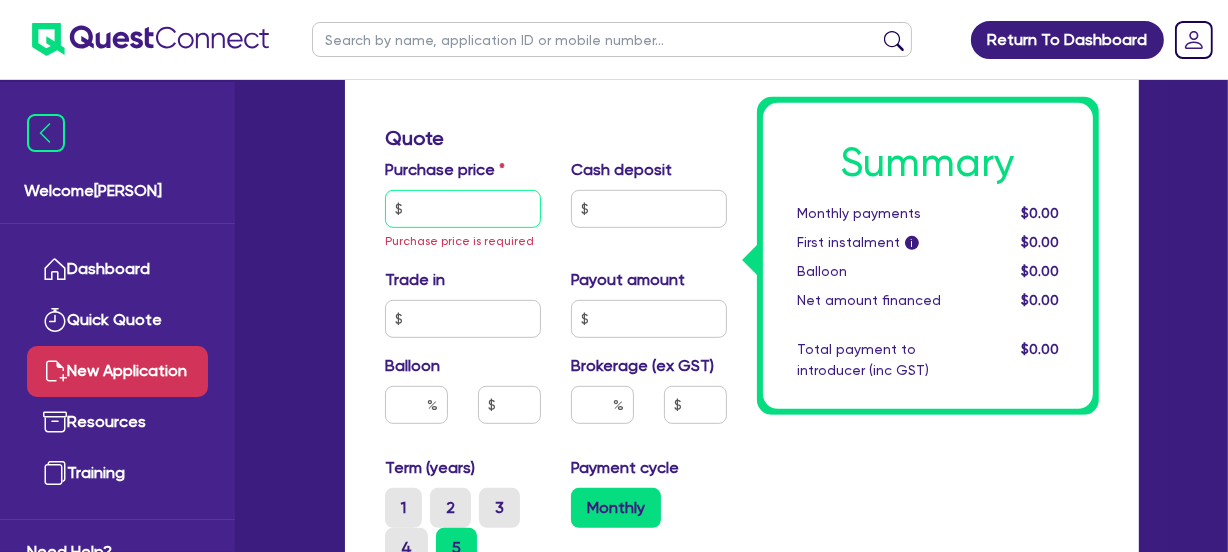 click at bounding box center (463, 209) 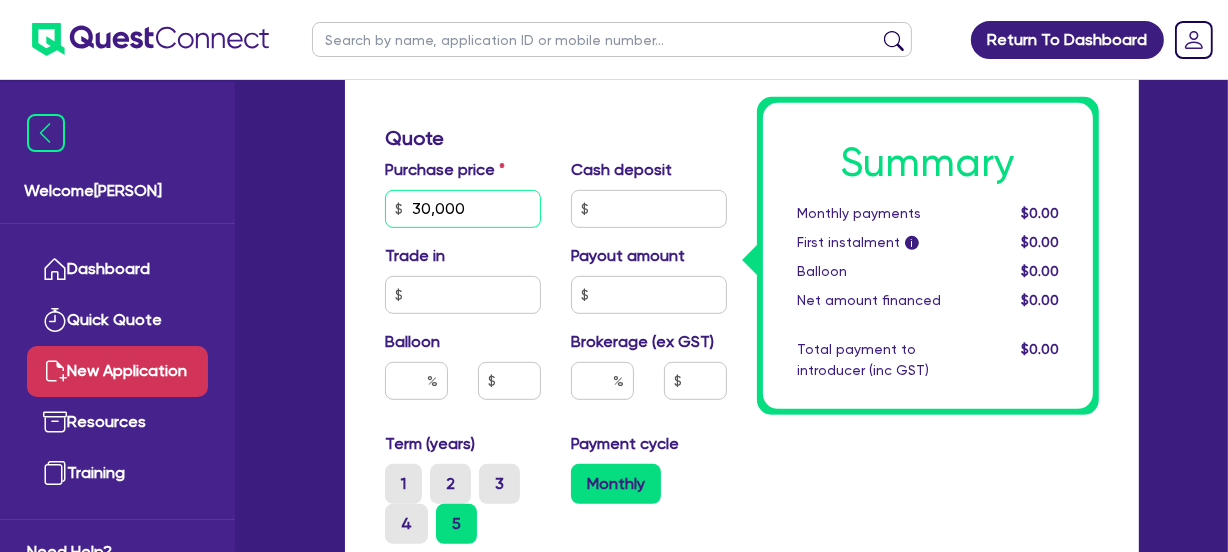 type on "30,000" 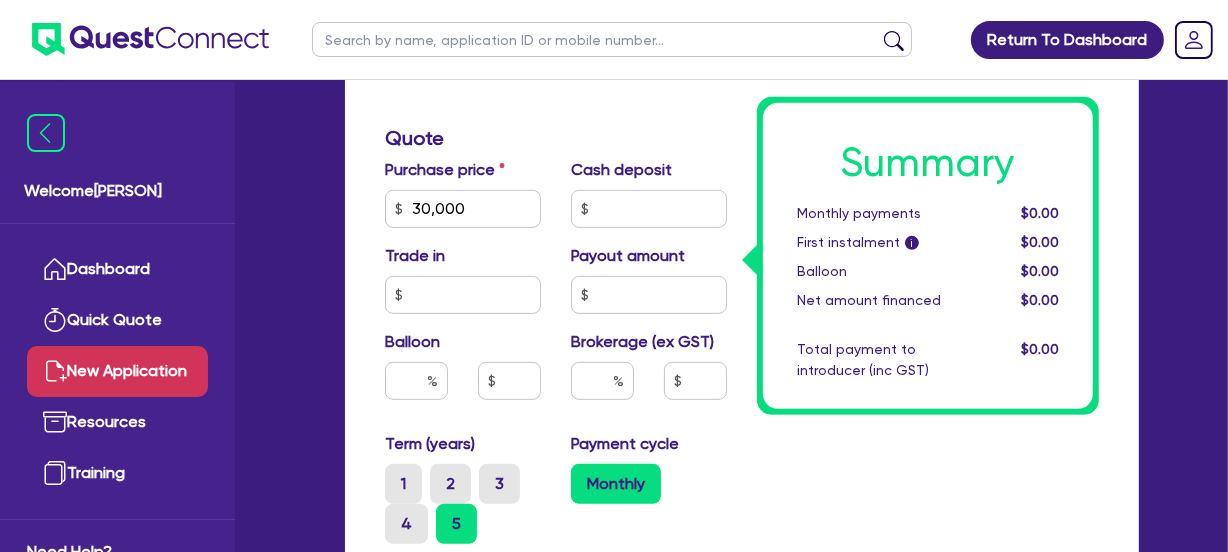 click on "Purchase price 30,000" at bounding box center [463, 193] 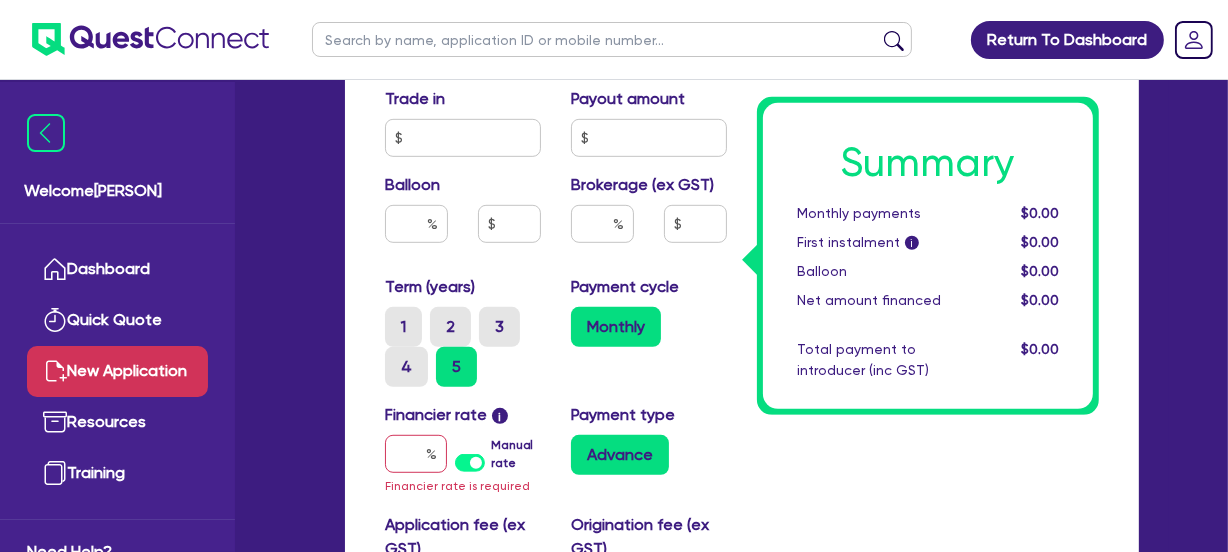 scroll, scrollTop: 1000, scrollLeft: 0, axis: vertical 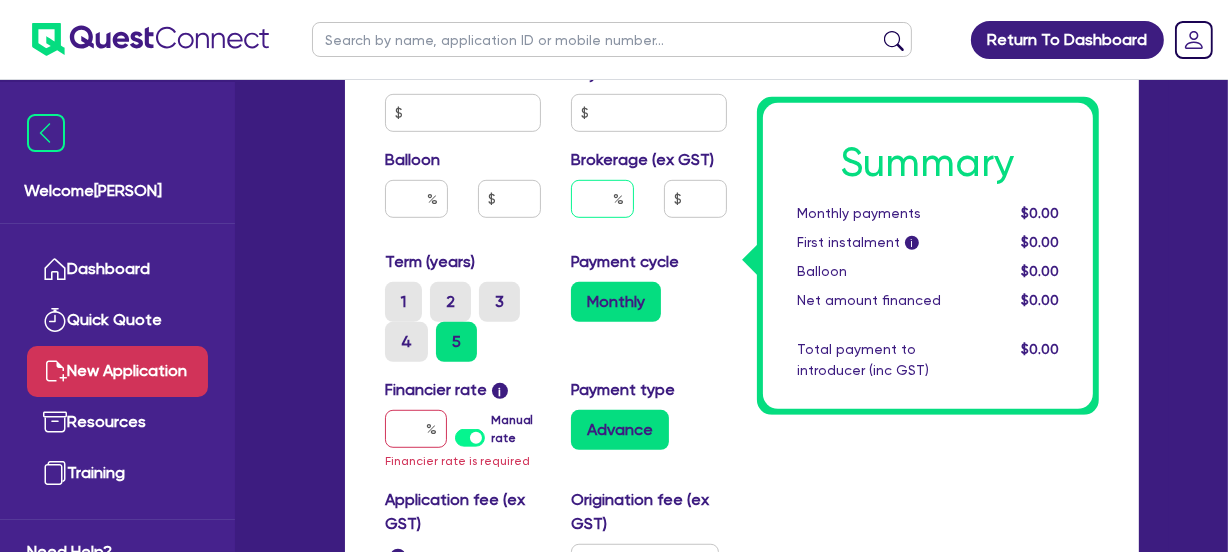 click at bounding box center [602, 199] 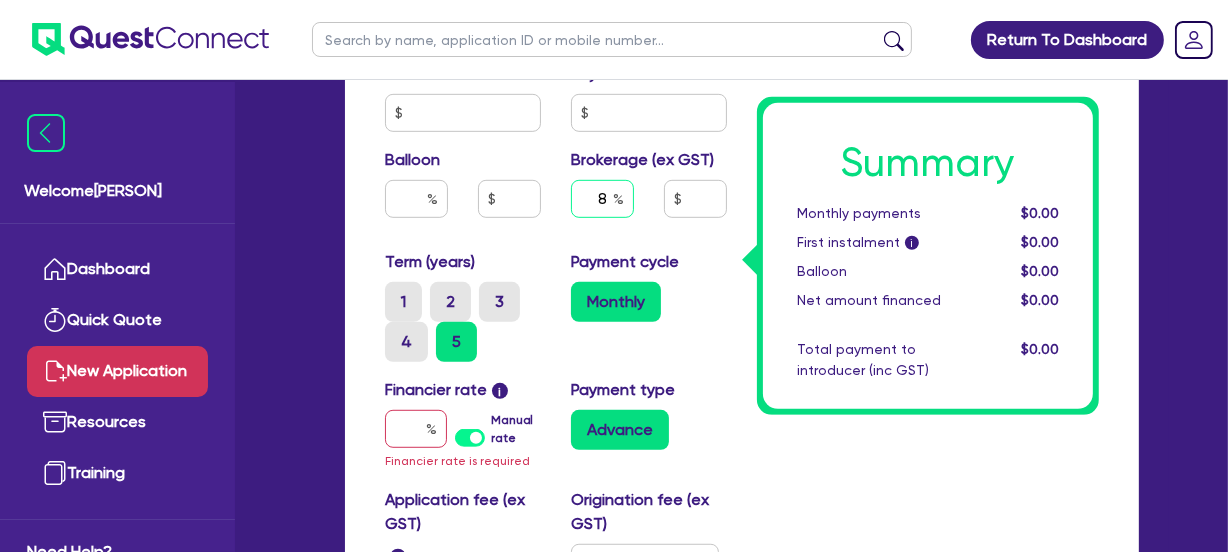 type on "8" 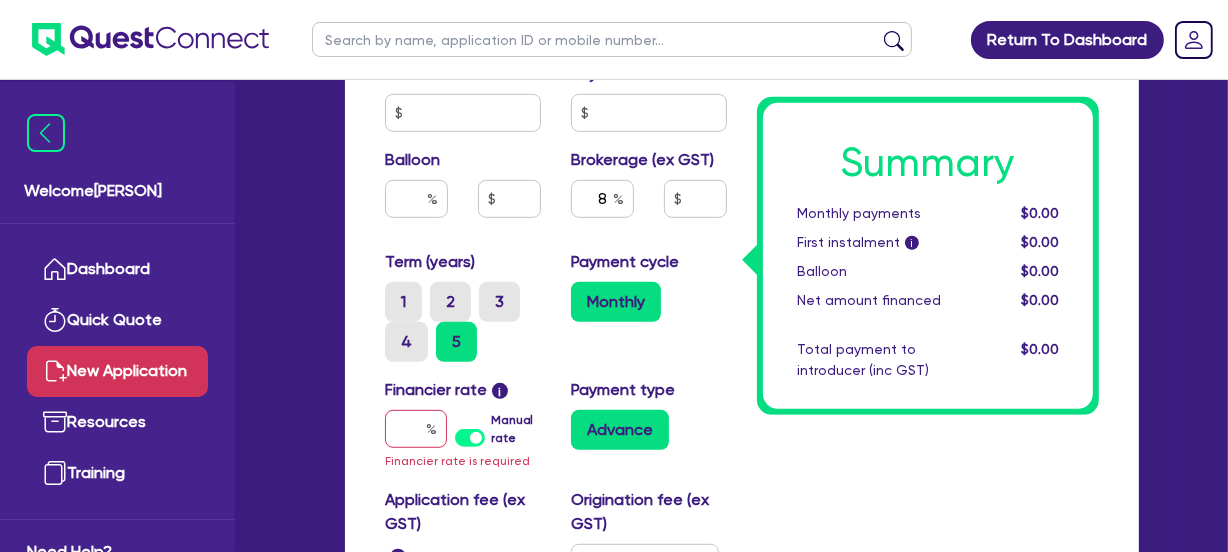 click on "Purchase price 30,000 Cash deposit Trade in Payout amount Balloon Brokerage (ex GST) 8" at bounding box center (556, 113) 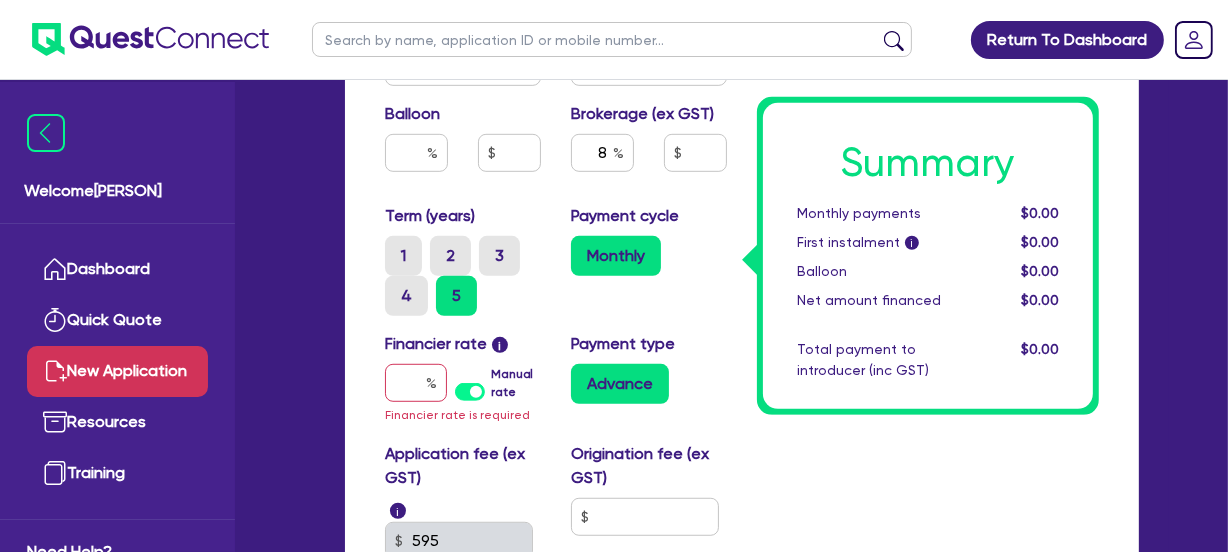 scroll, scrollTop: 1090, scrollLeft: 0, axis: vertical 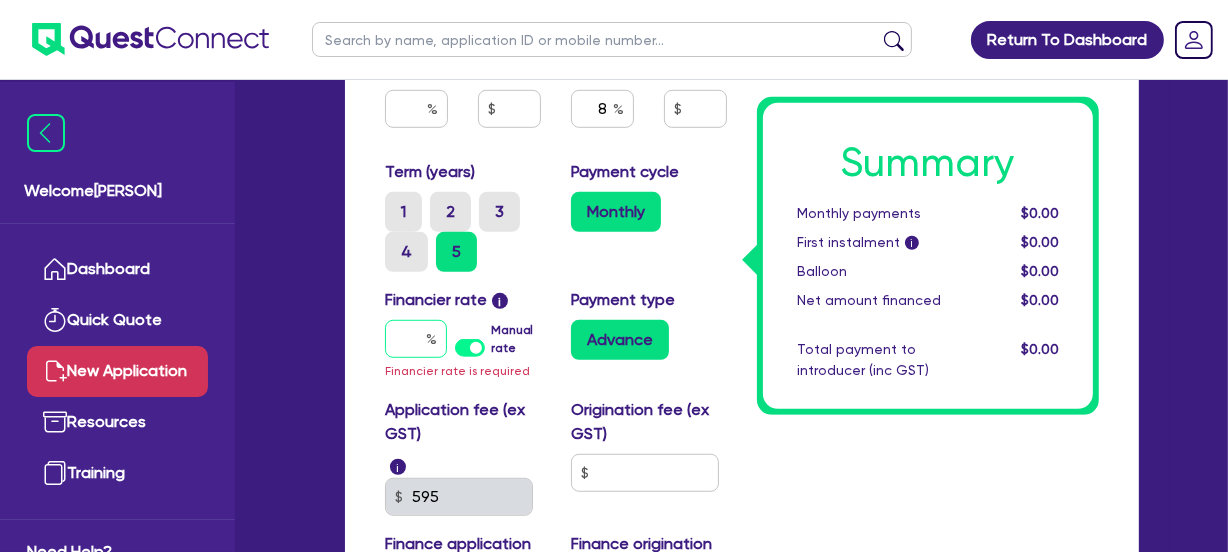 click at bounding box center [416, 339] 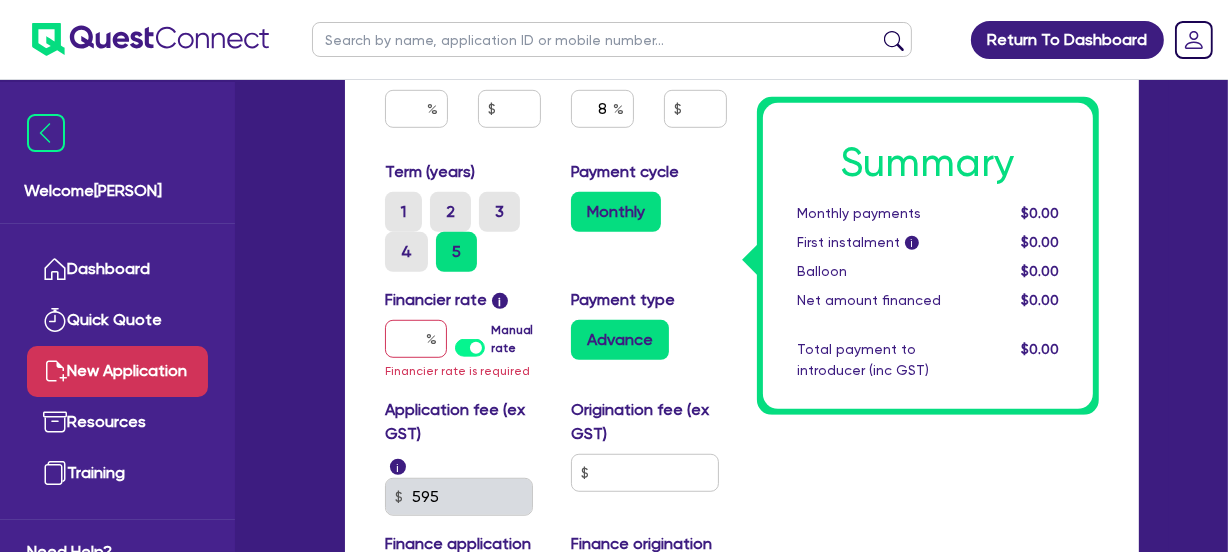 click on "Manual rate" at bounding box center [516, 339] 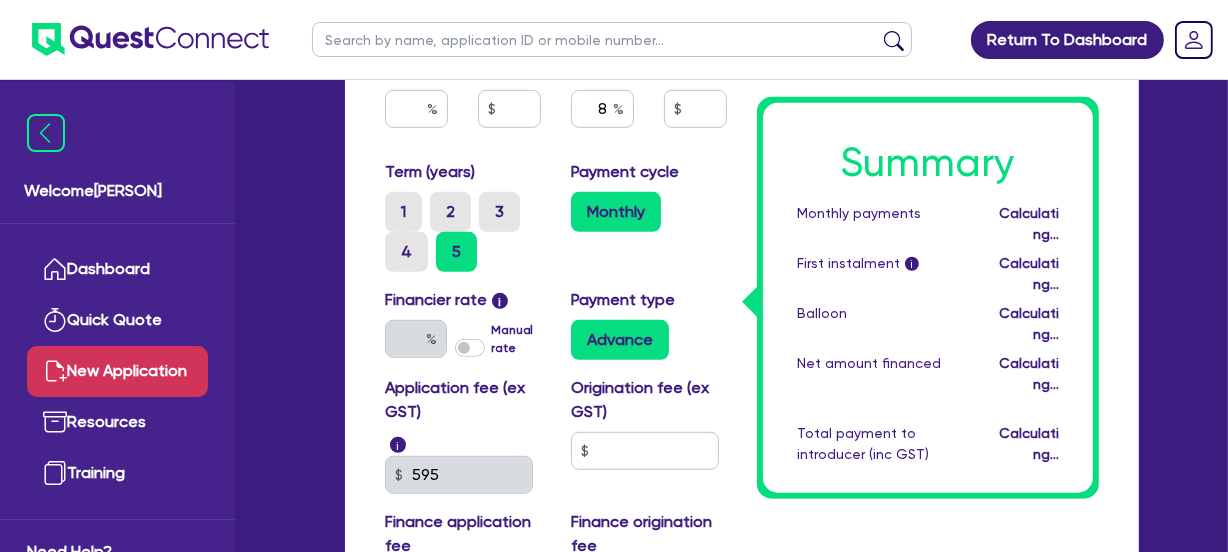 type on "2,400" 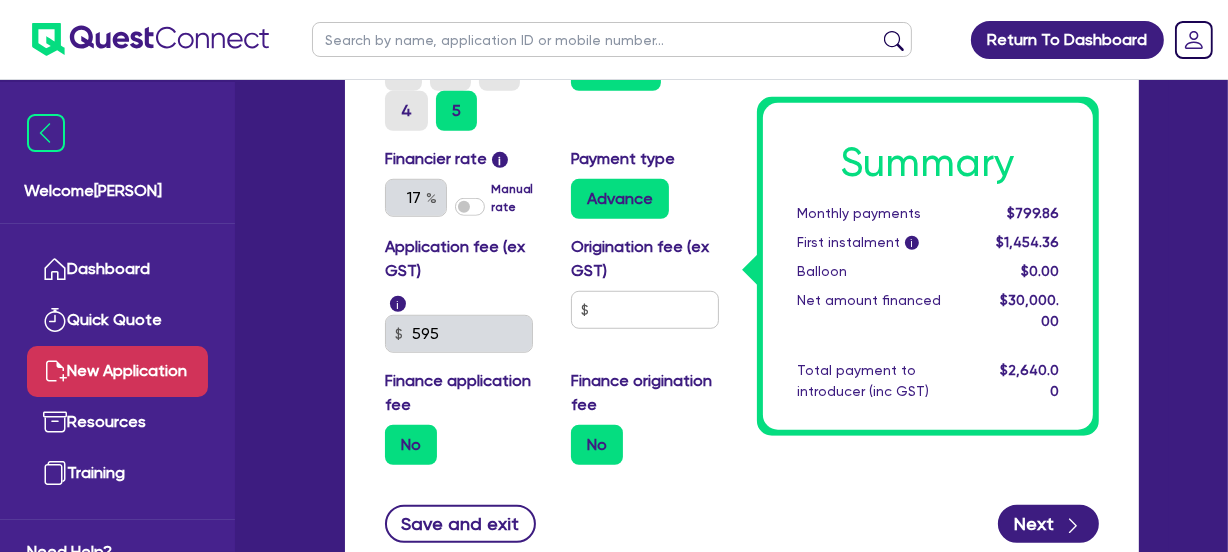scroll, scrollTop: 1272, scrollLeft: 0, axis: vertical 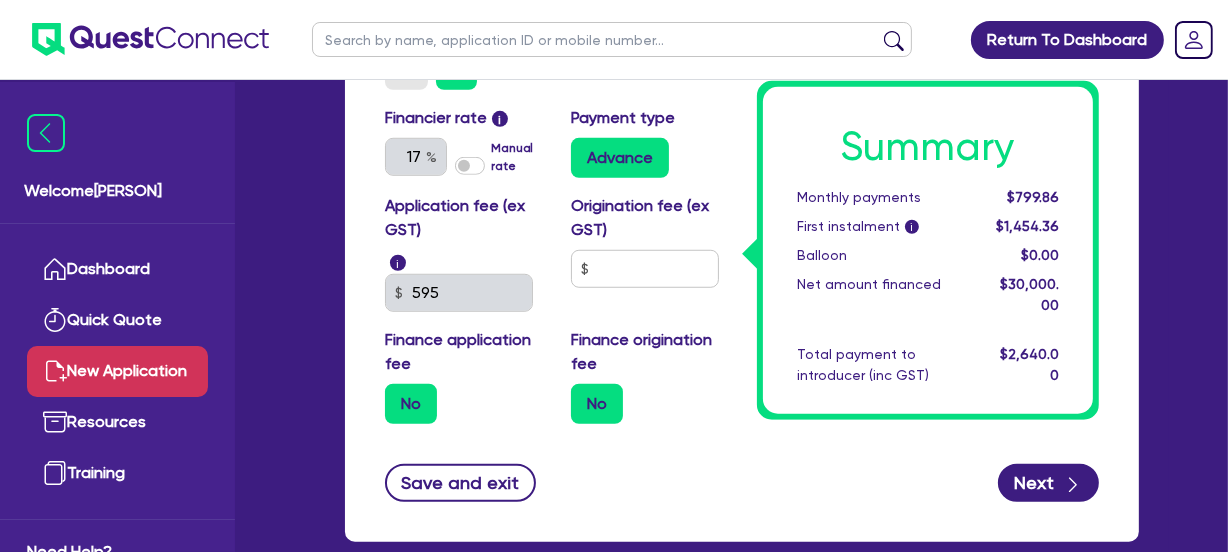 click on "Save and exit Next" at bounding box center [742, 483] 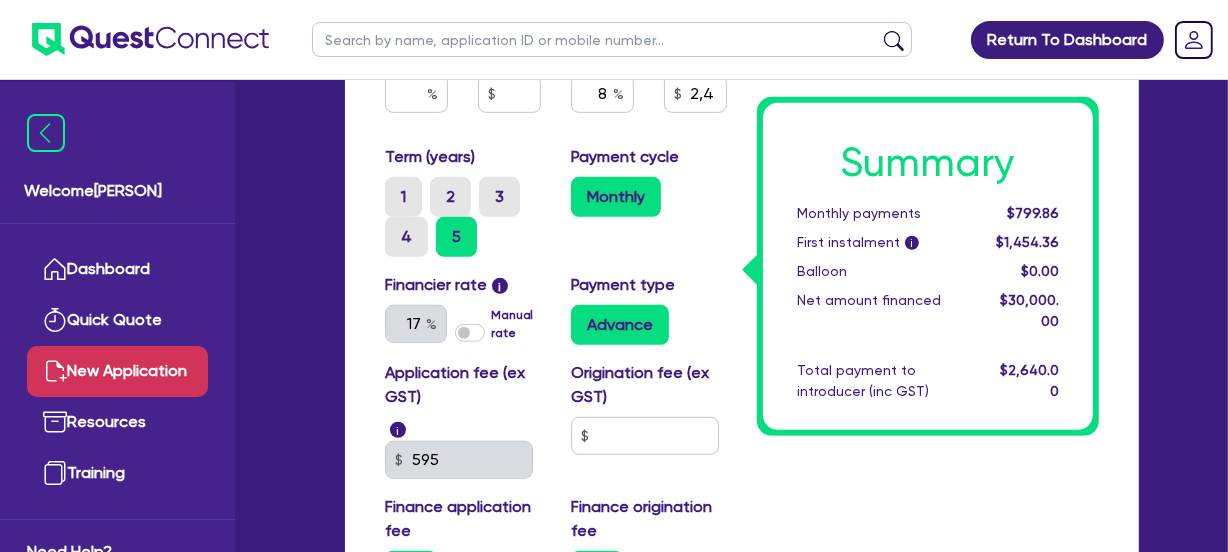 scroll, scrollTop: 1090, scrollLeft: 0, axis: vertical 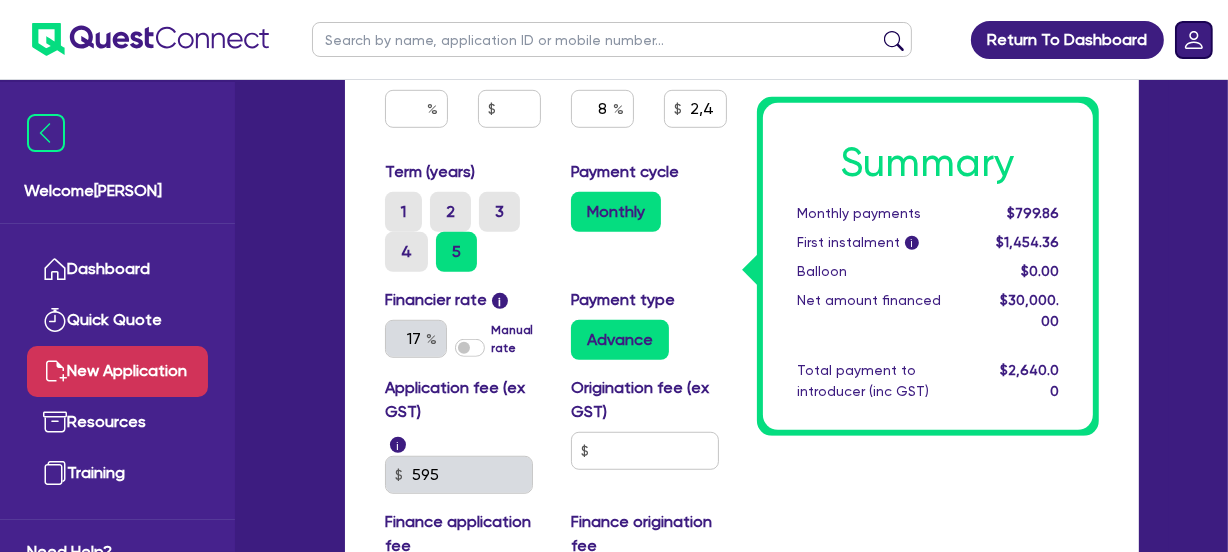 click 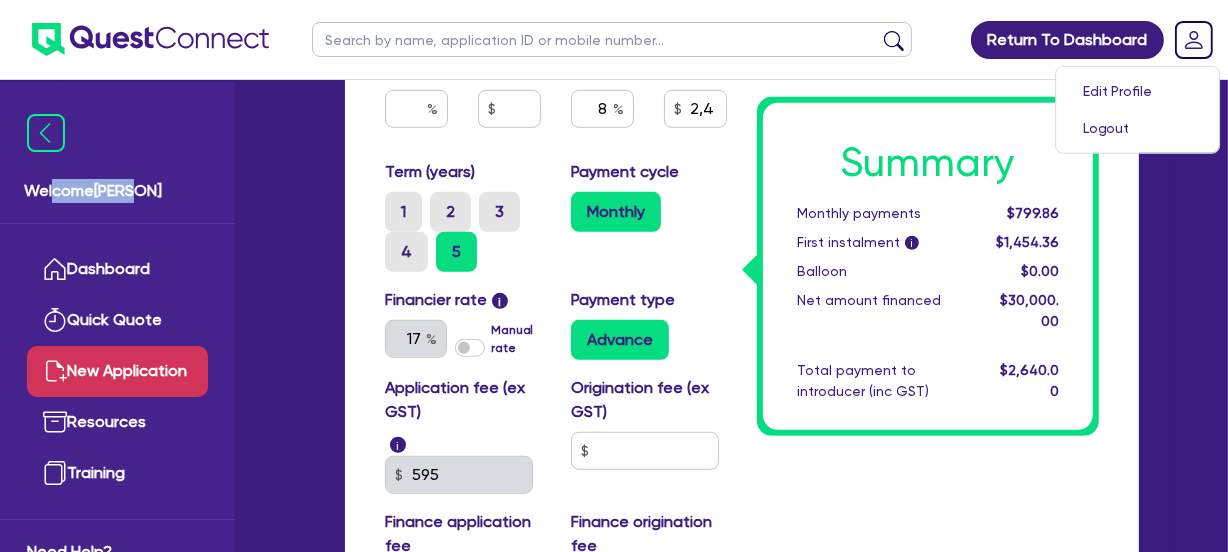 drag, startPoint x: 51, startPoint y: 181, endPoint x: 179, endPoint y: 188, distance: 128.19127 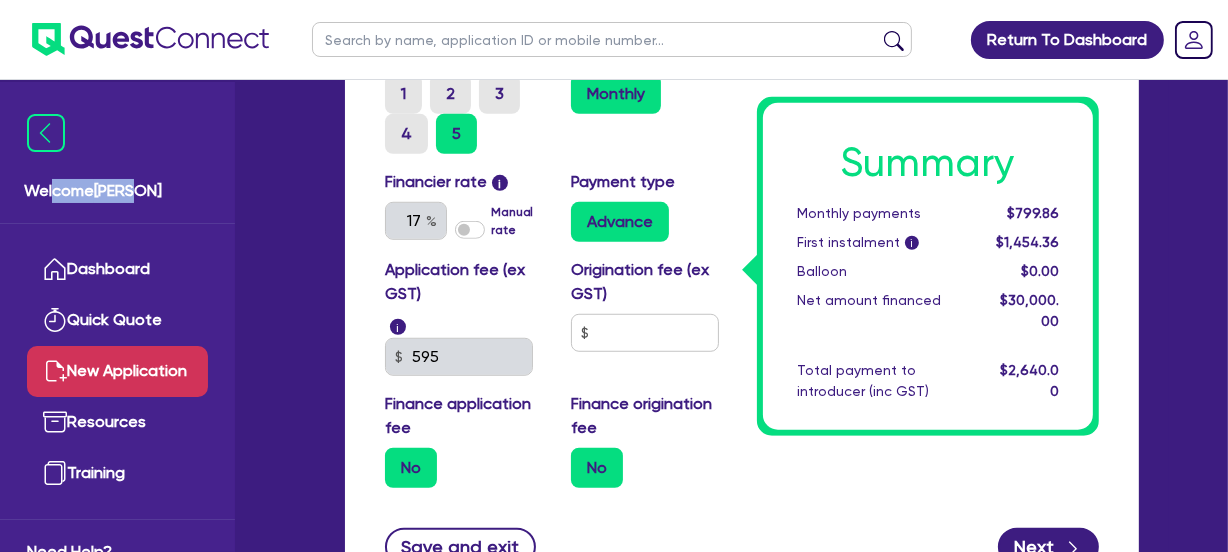 scroll, scrollTop: 1200, scrollLeft: 0, axis: vertical 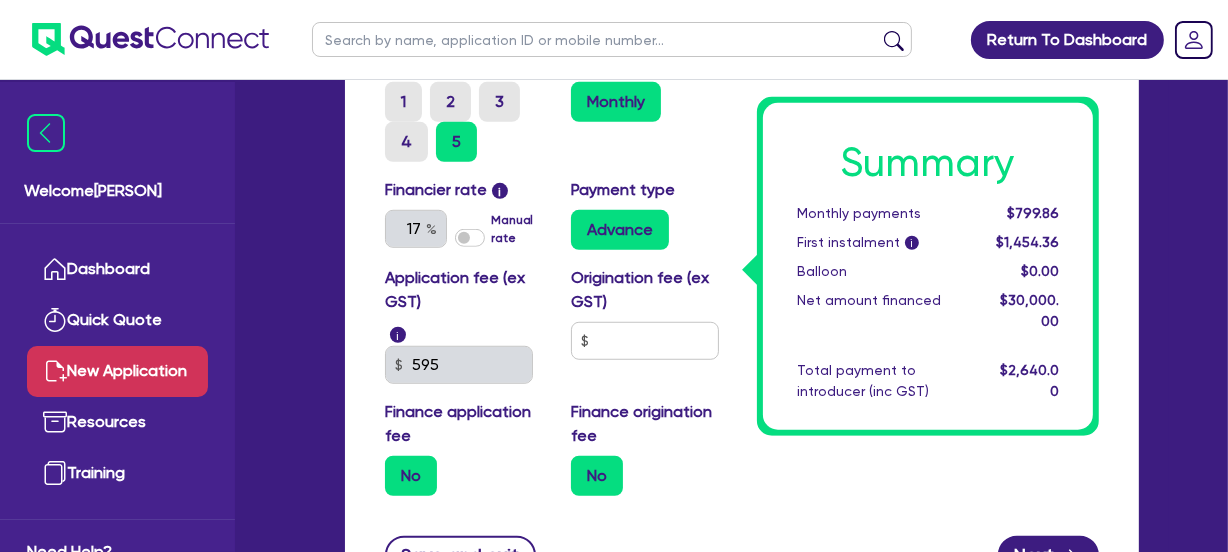 click on "Summary Monthly payments $799.86 First instalment i $1,454.36 Balloon $0.00 Net amount financed $30,000.00 Total payment to introducer (inc GST) $2,640.00" at bounding box center [928, -141] 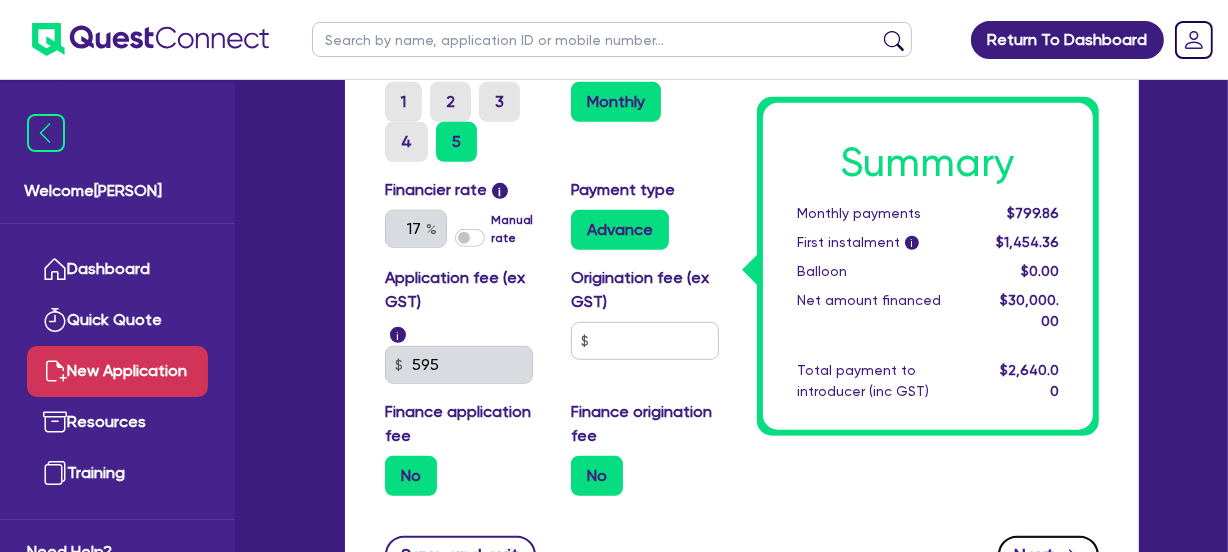 click on "Next" at bounding box center (1048, 555) 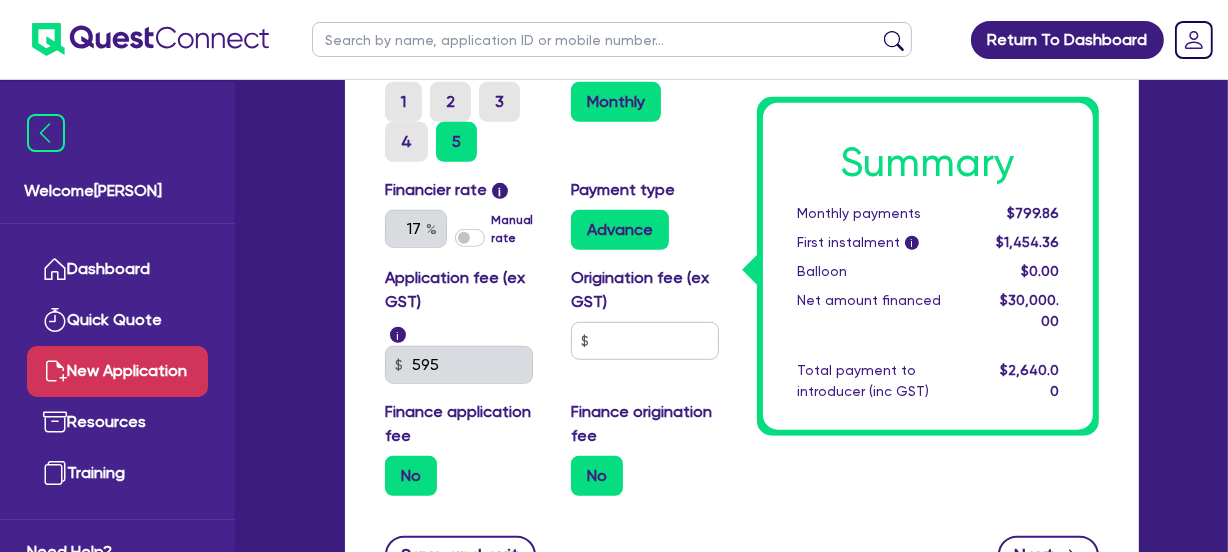 type on "2,400" 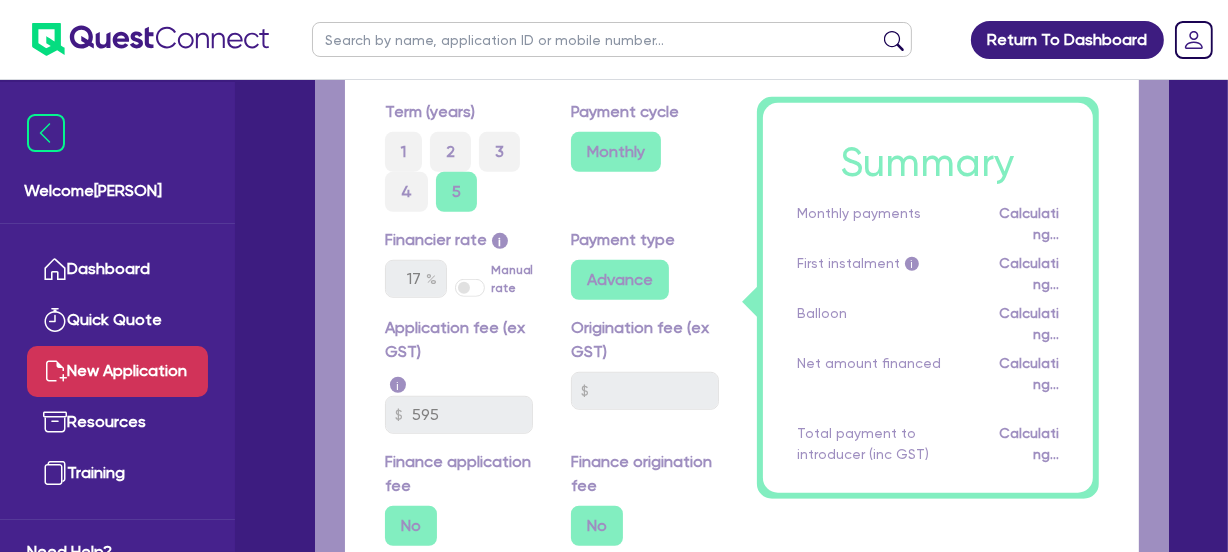 scroll, scrollTop: 1009, scrollLeft: 0, axis: vertical 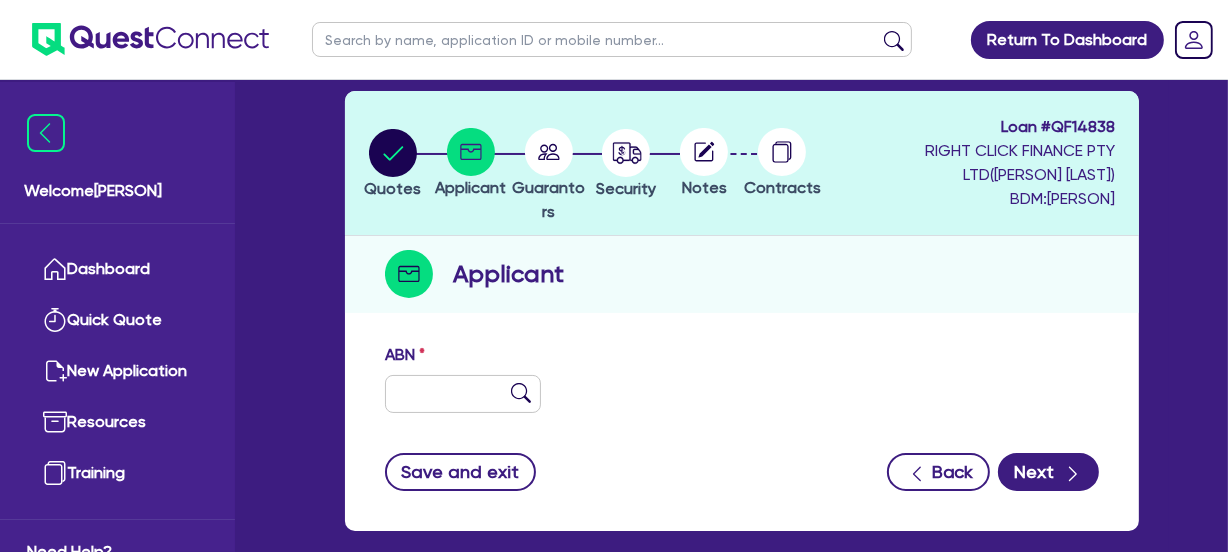 click 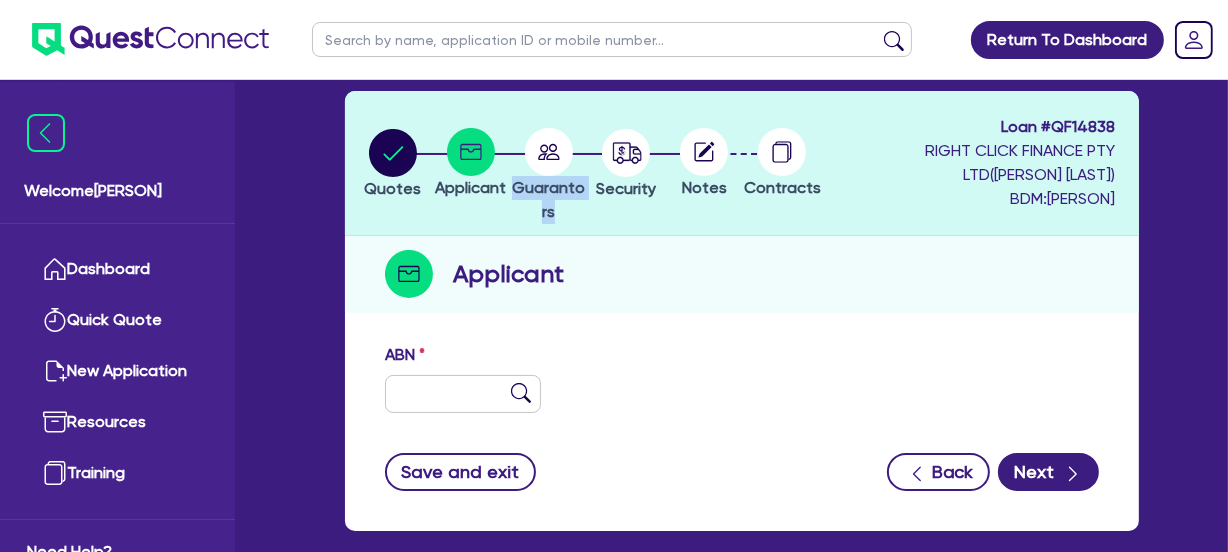 click 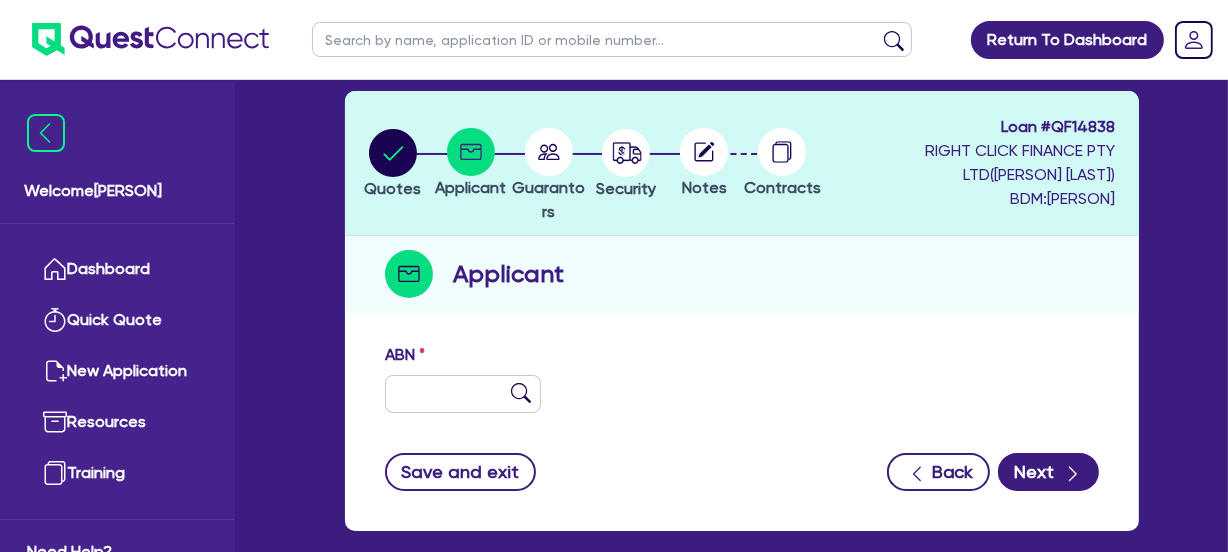 click 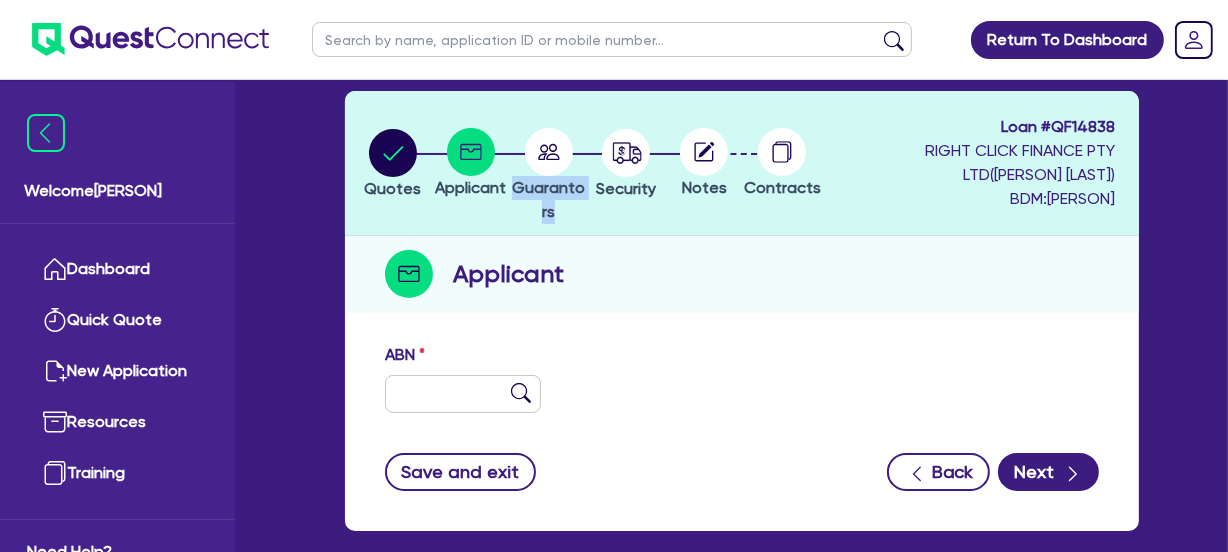 click 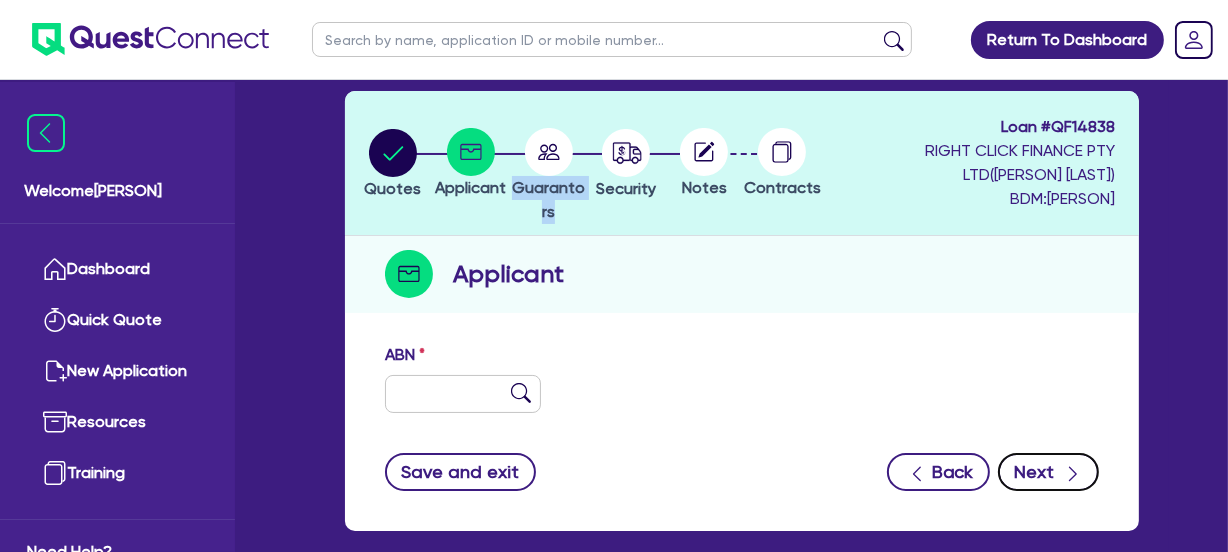 click on "Next" at bounding box center [1048, 472] 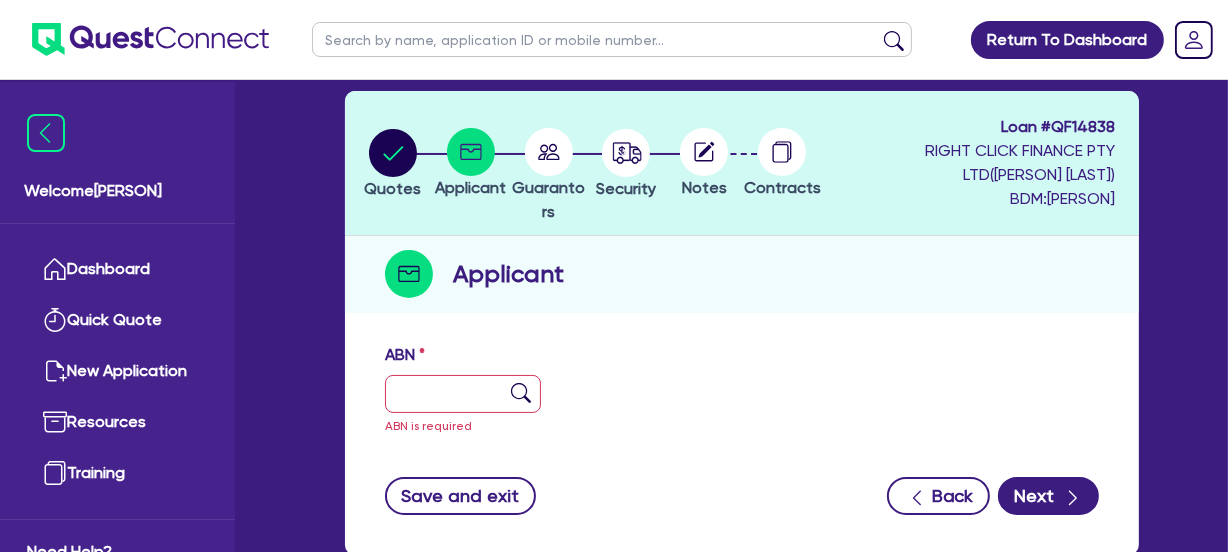 click on "Applicant" at bounding box center [742, 274] 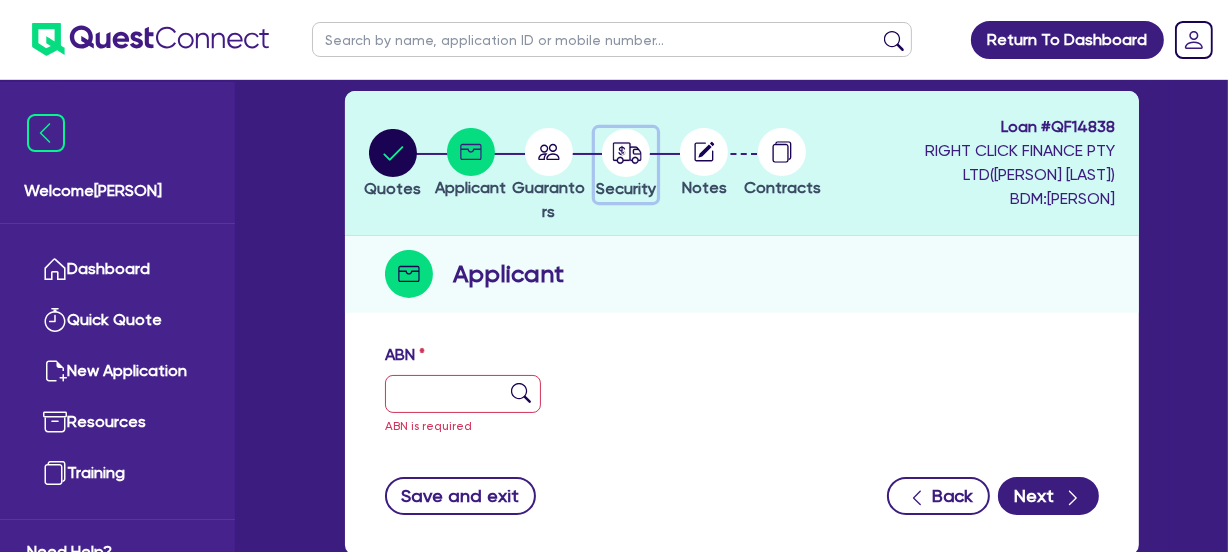 click 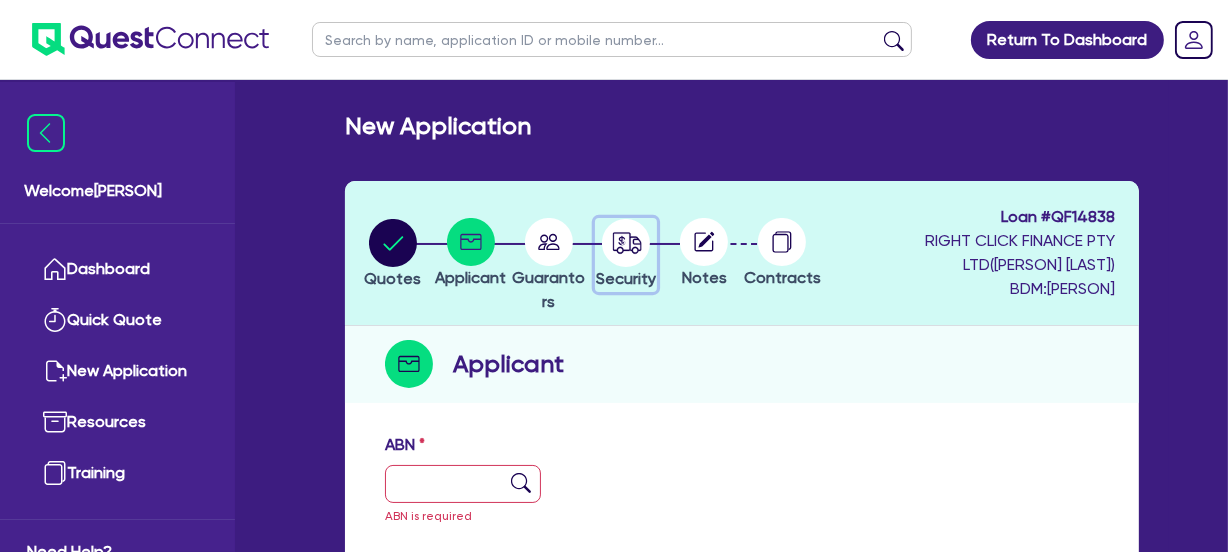 select on "CARS_AND_LIGHT_TRUCKS" 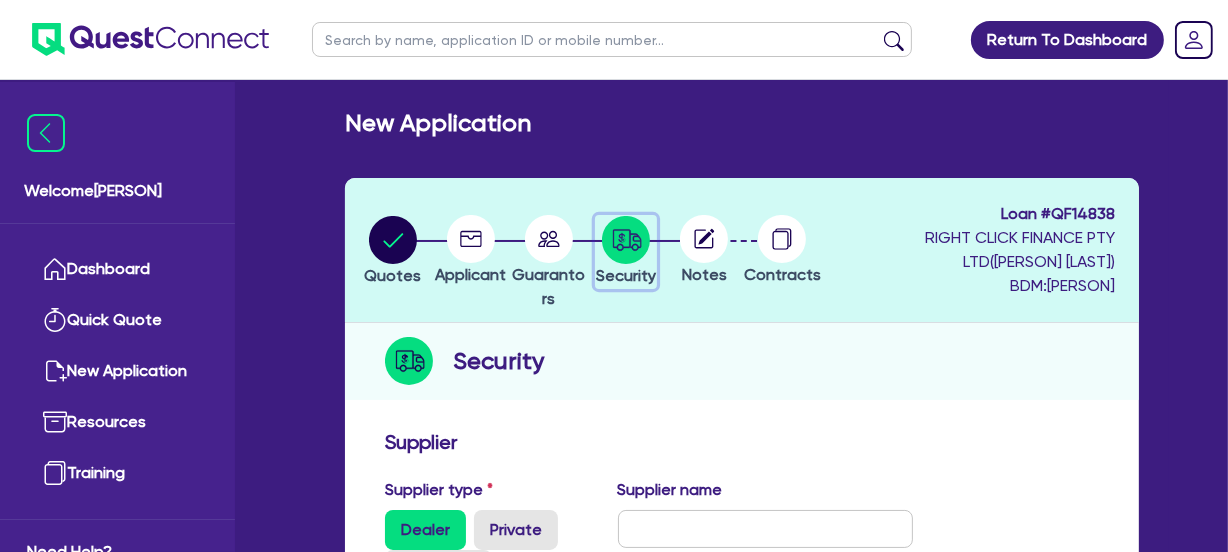 scroll, scrollTop: 0, scrollLeft: 0, axis: both 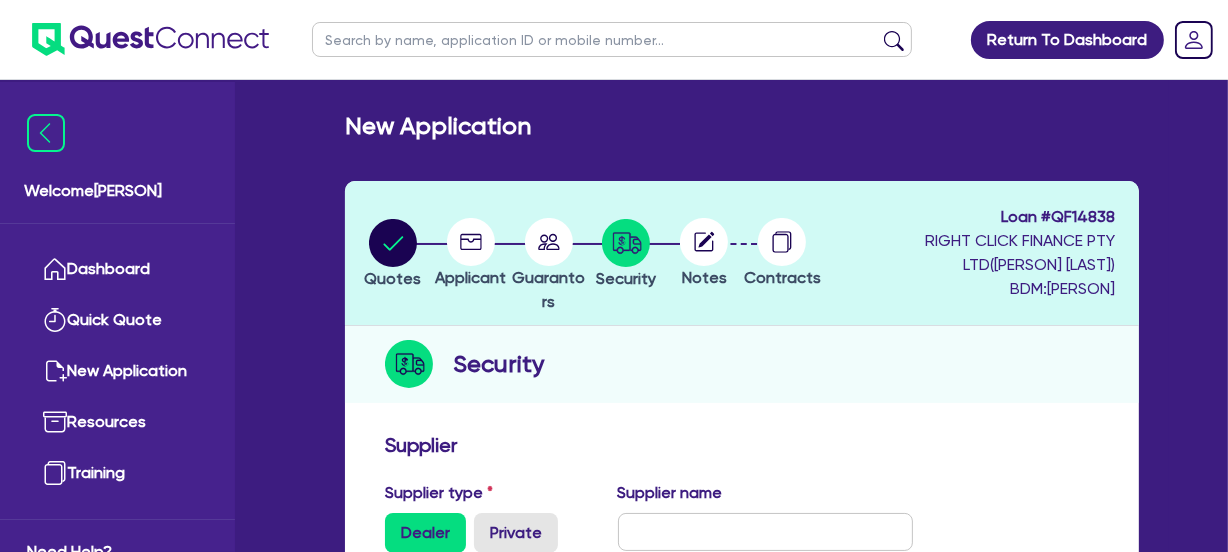 click 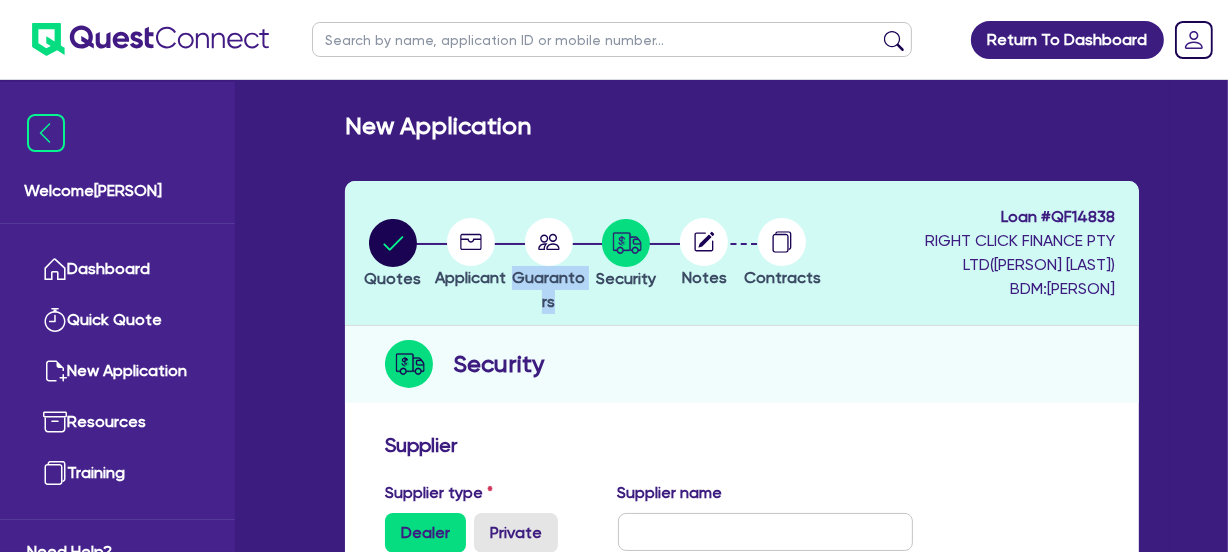 click 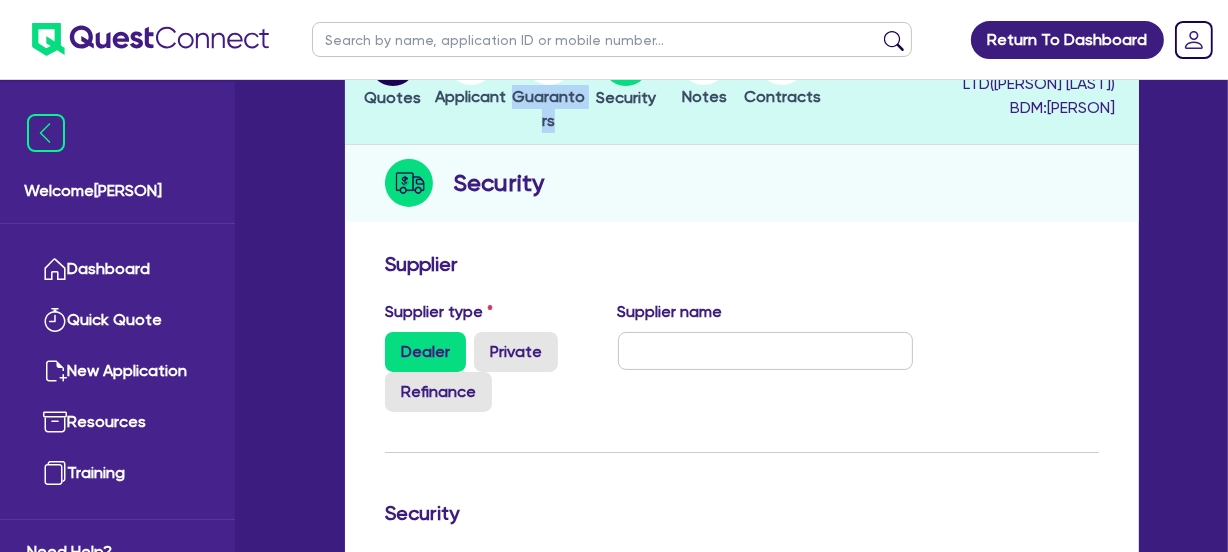scroll, scrollTop: 90, scrollLeft: 0, axis: vertical 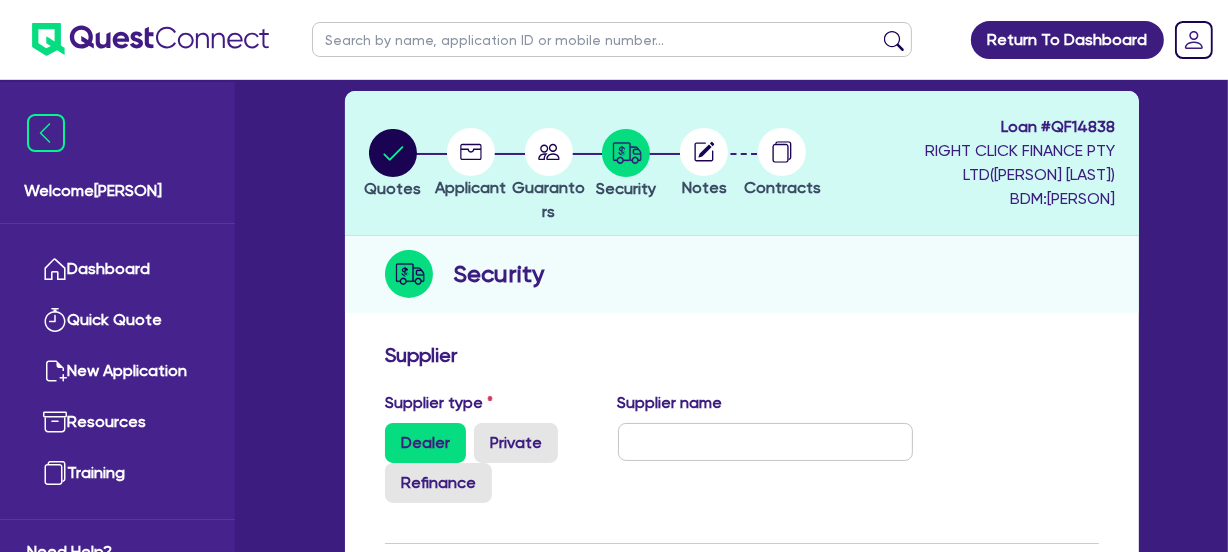 click 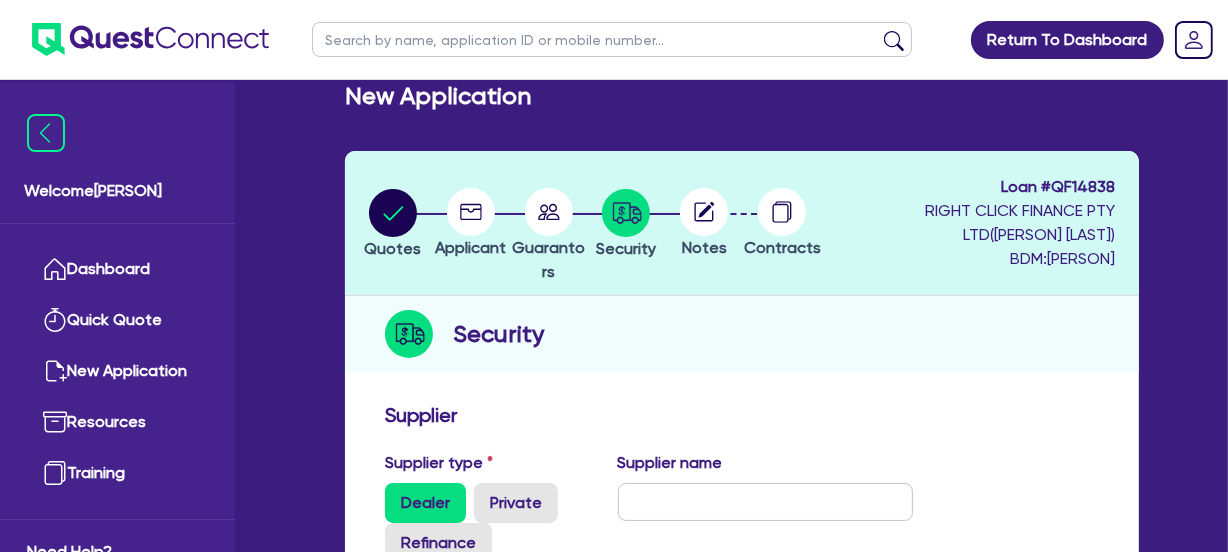 scroll, scrollTop: 0, scrollLeft: 0, axis: both 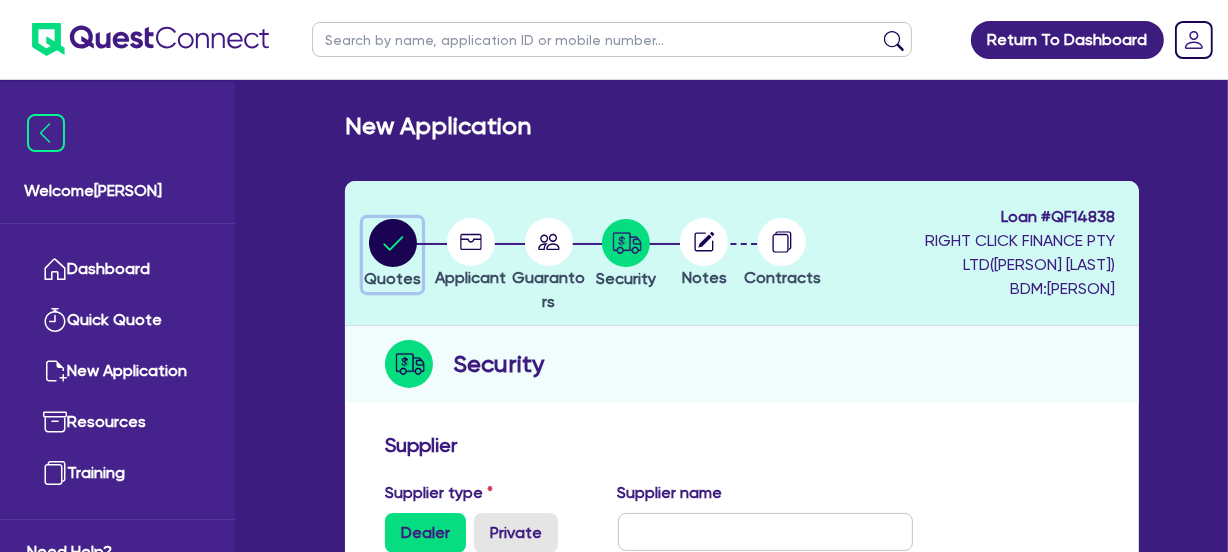 click on "Quotes" at bounding box center (392, 278) 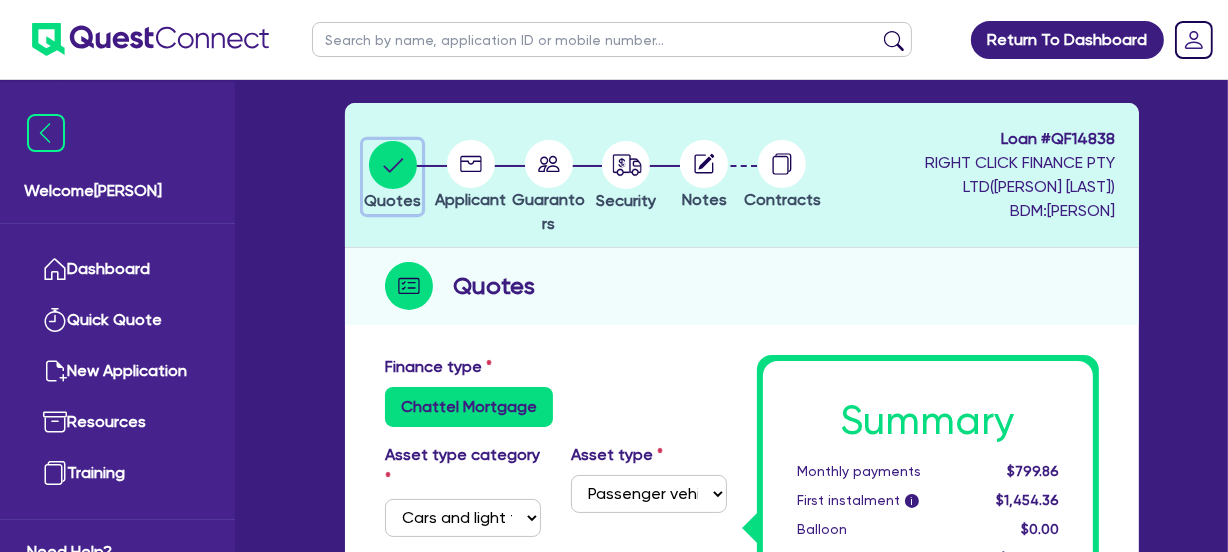 scroll, scrollTop: 272, scrollLeft: 0, axis: vertical 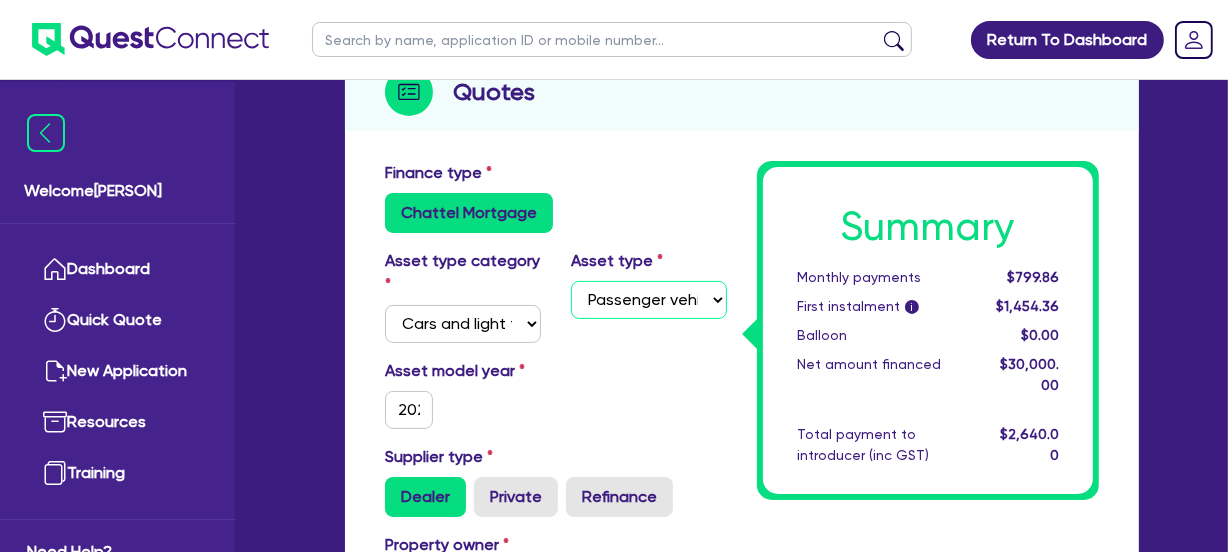 click on "Select Passenger vehicles Vans and utes Light trucks up to 4.5 tonne" at bounding box center (649, 300) 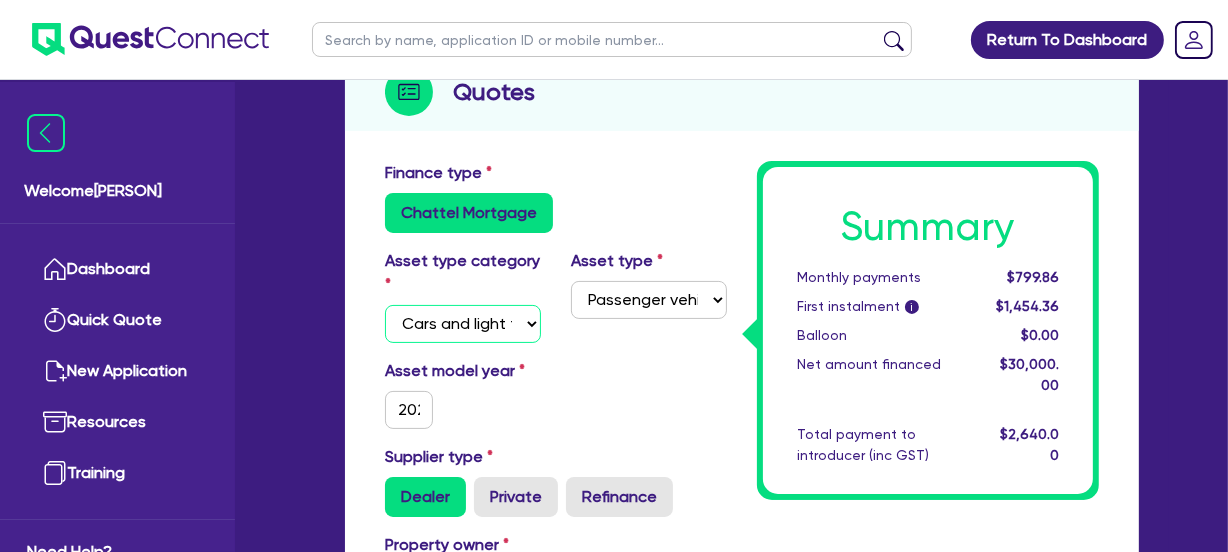 click on "Select Cars and light trucks Primary assets Secondary assets Tertiary assets" at bounding box center [463, 324] 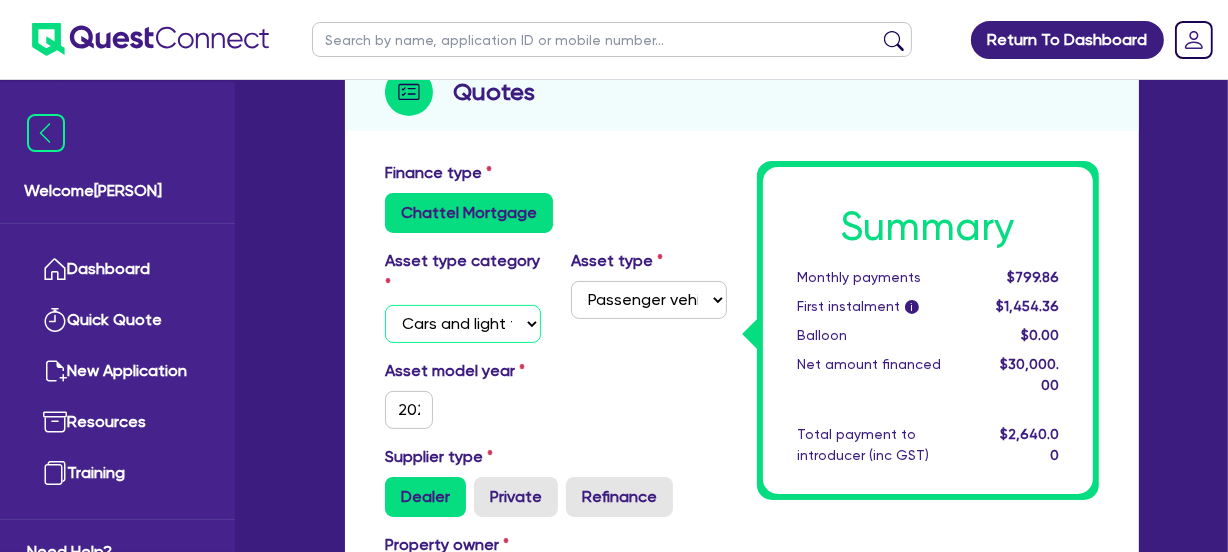click on "Select Cars and light trucks Primary assets Secondary assets Tertiary assets" at bounding box center [463, 324] 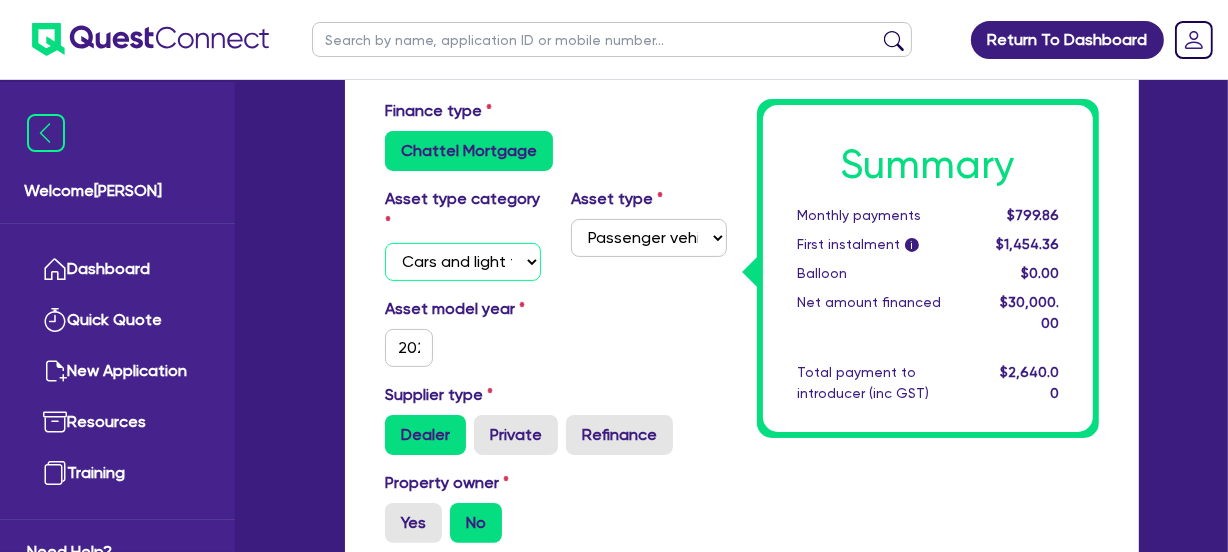 scroll, scrollTop: 363, scrollLeft: 0, axis: vertical 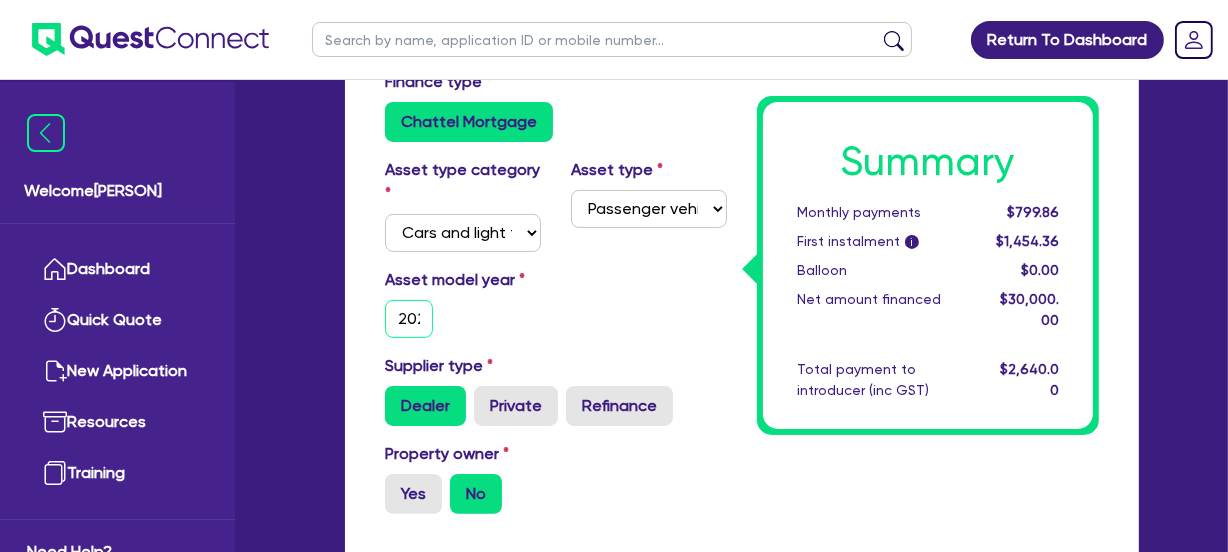 click on "2025" at bounding box center [409, 319] 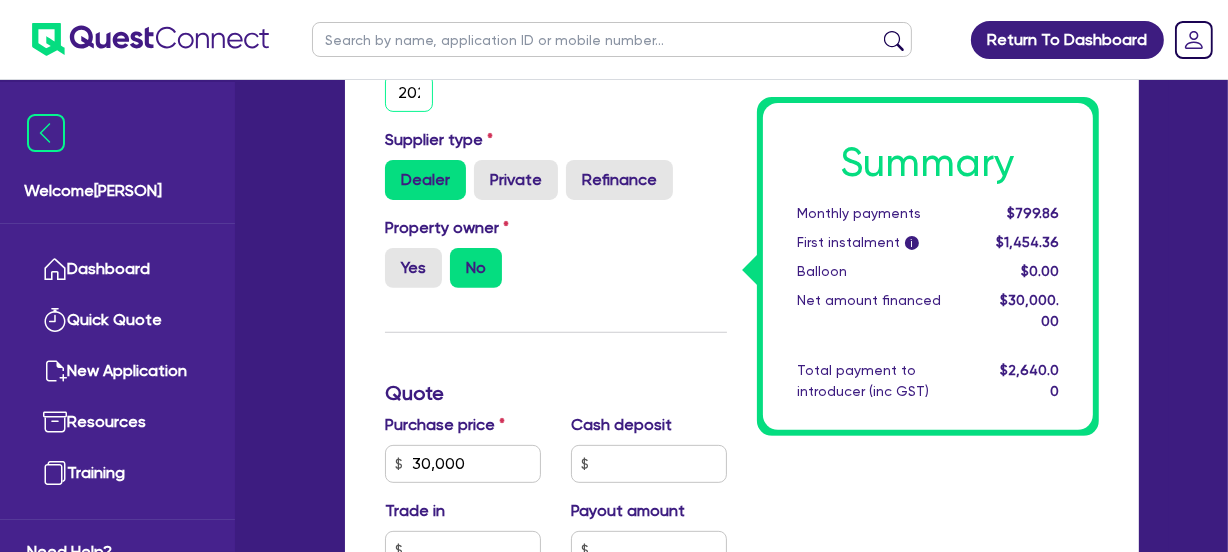 scroll, scrollTop: 636, scrollLeft: 0, axis: vertical 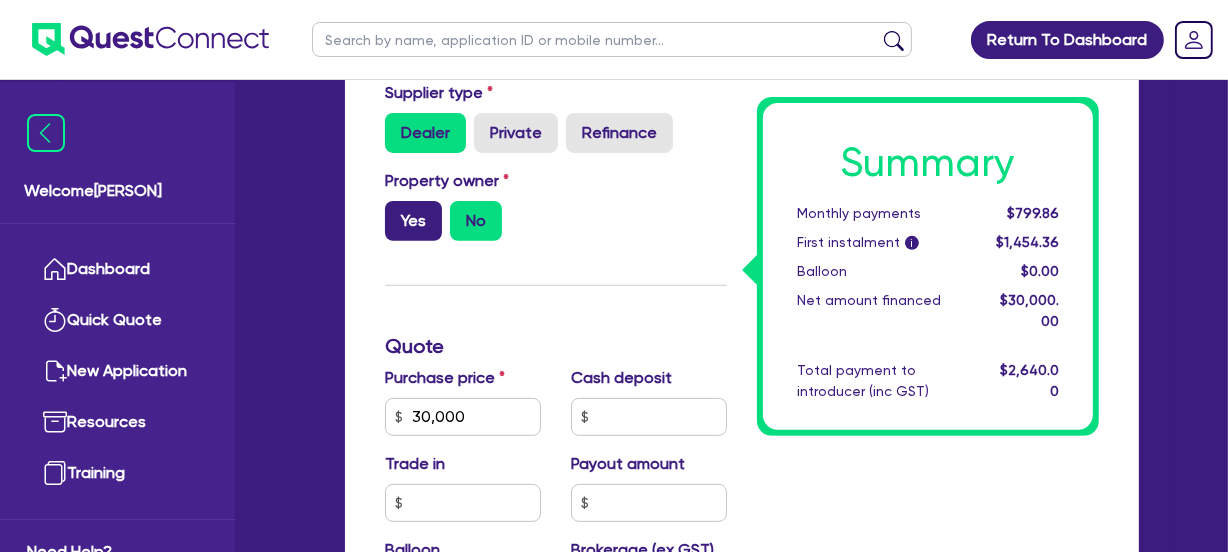 type on "30,000" 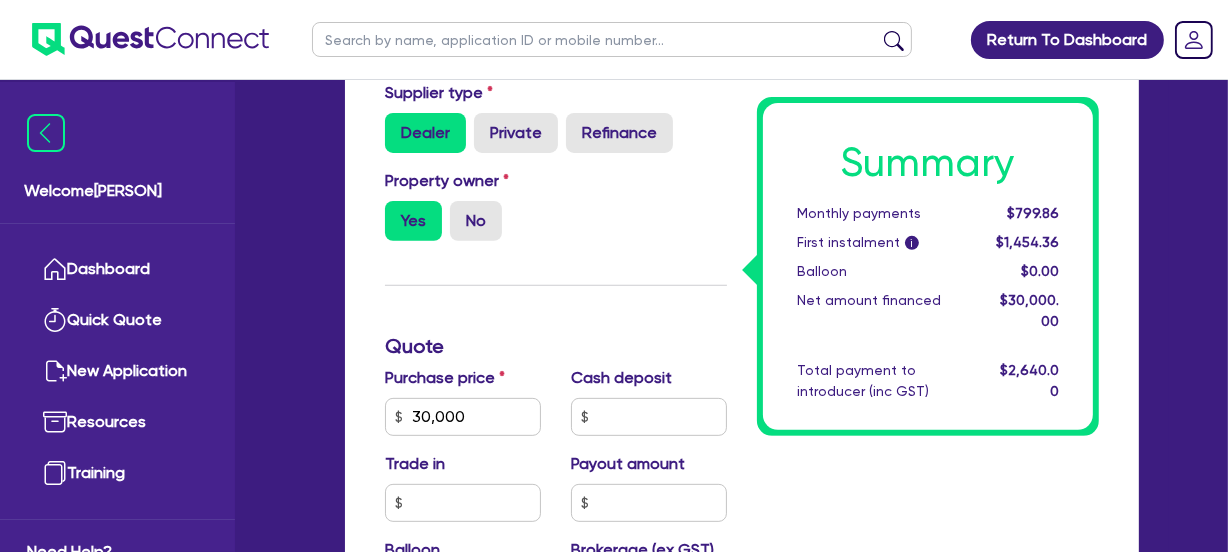 type on "30,000" 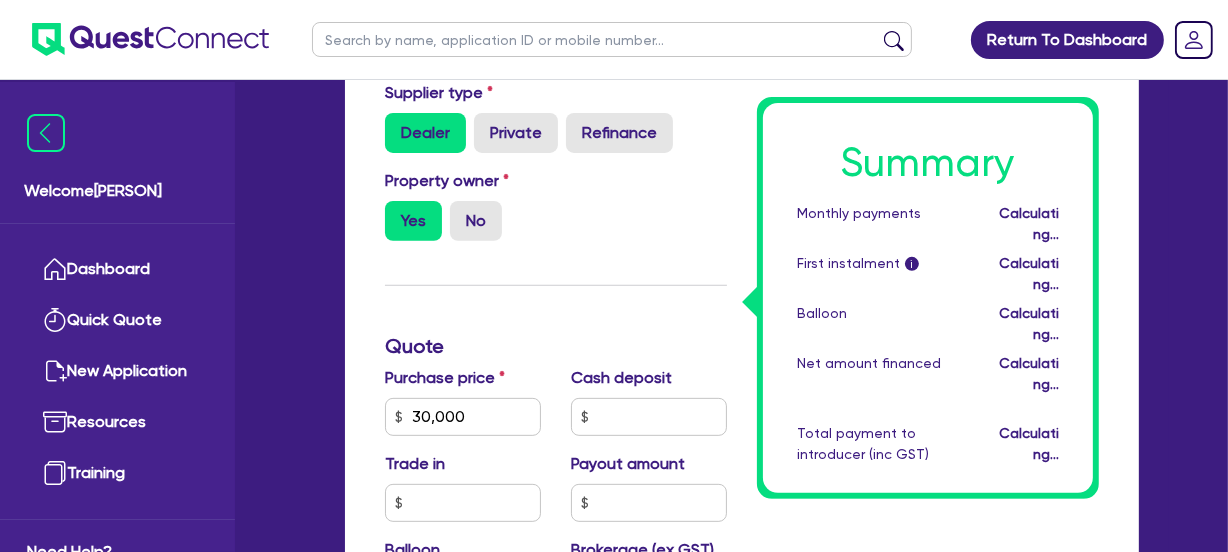type on "30,000" 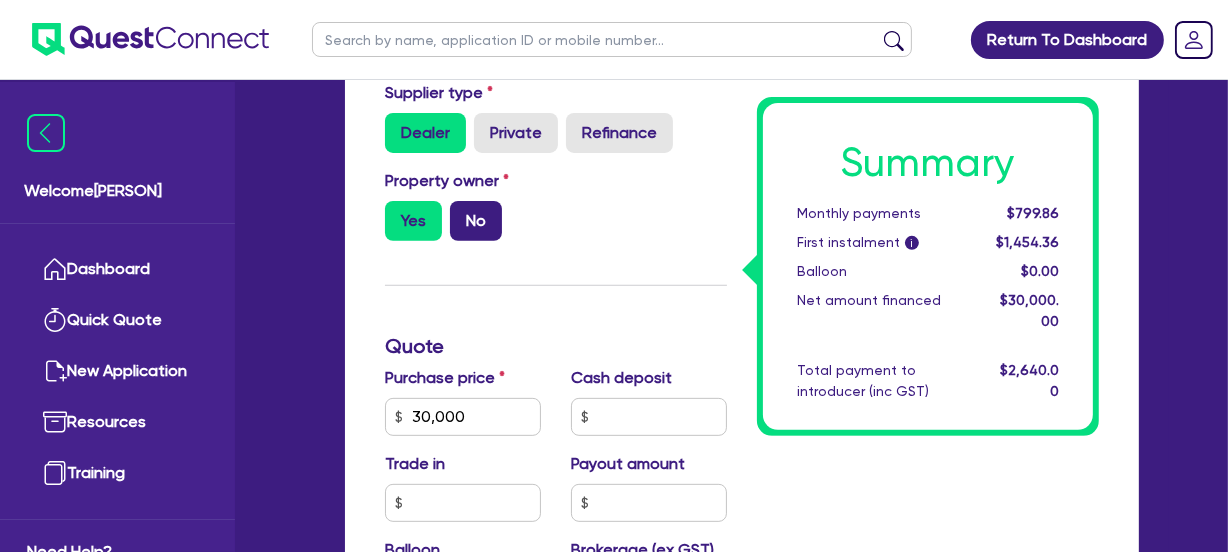 click on "No" at bounding box center (476, 221) 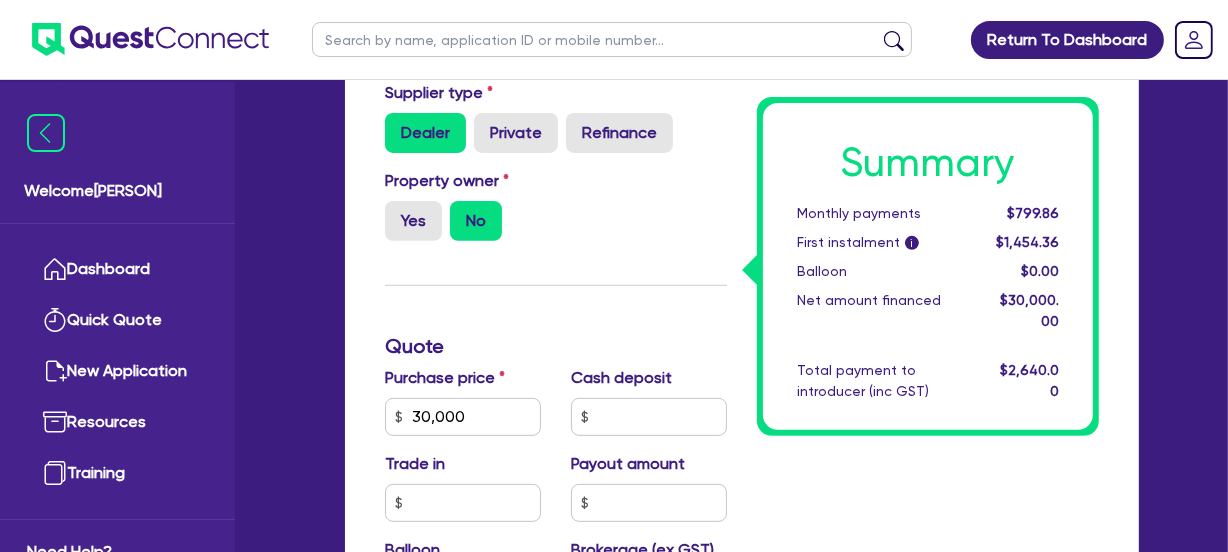 type on "30,000" 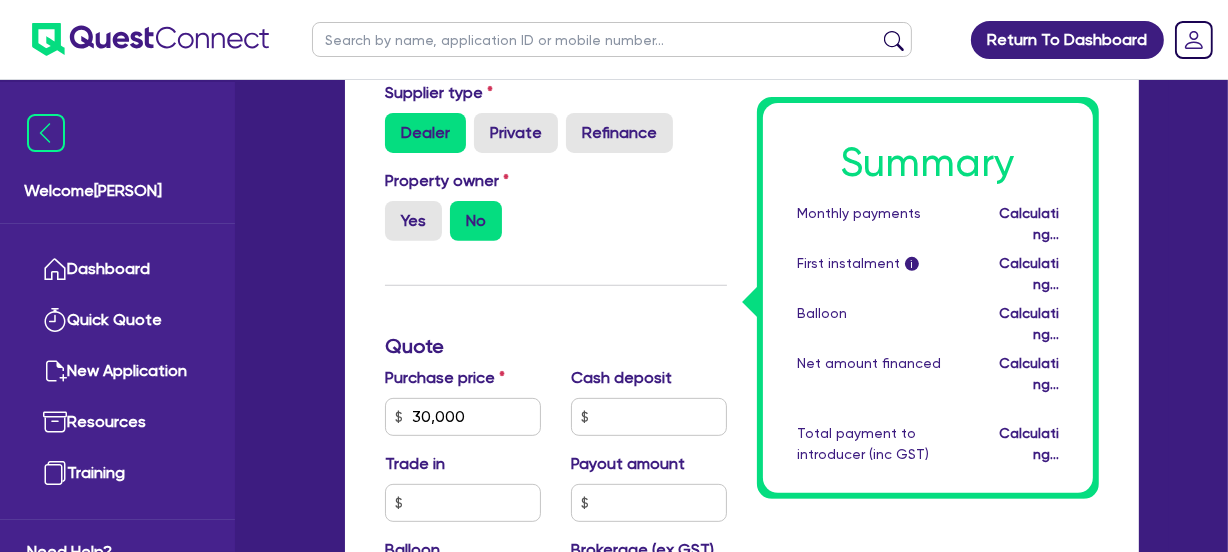 type on "30,000" 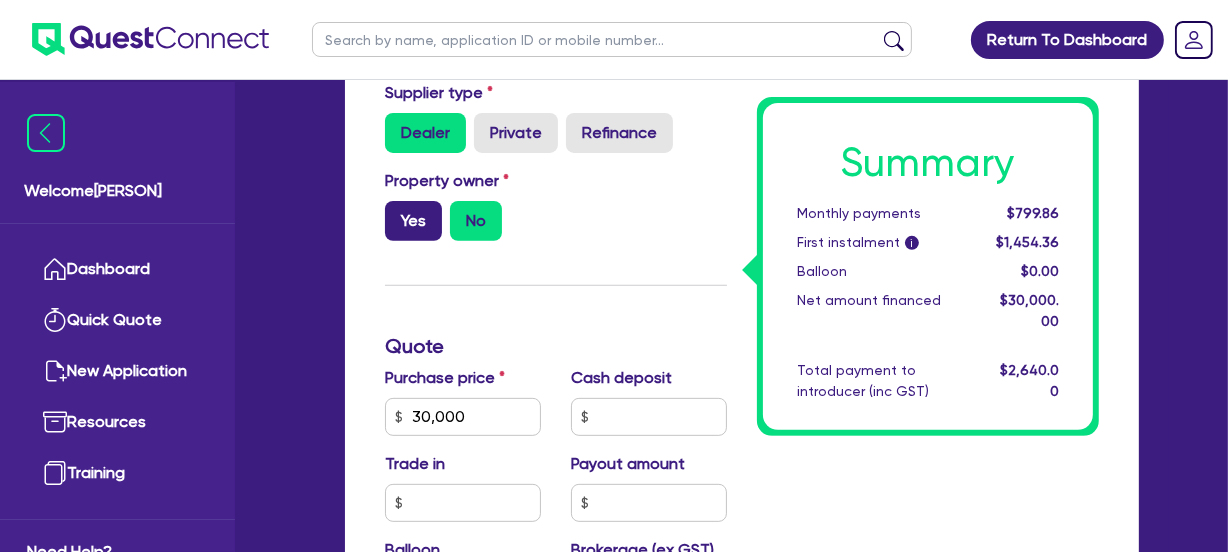 click on "Yes" at bounding box center (413, 221) 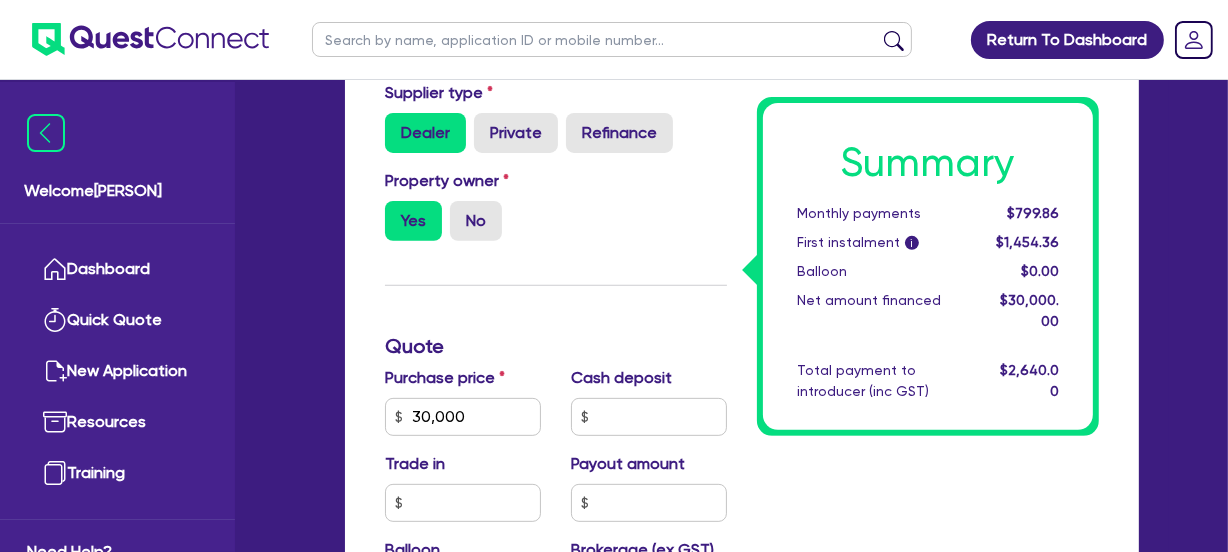 type on "30,000" 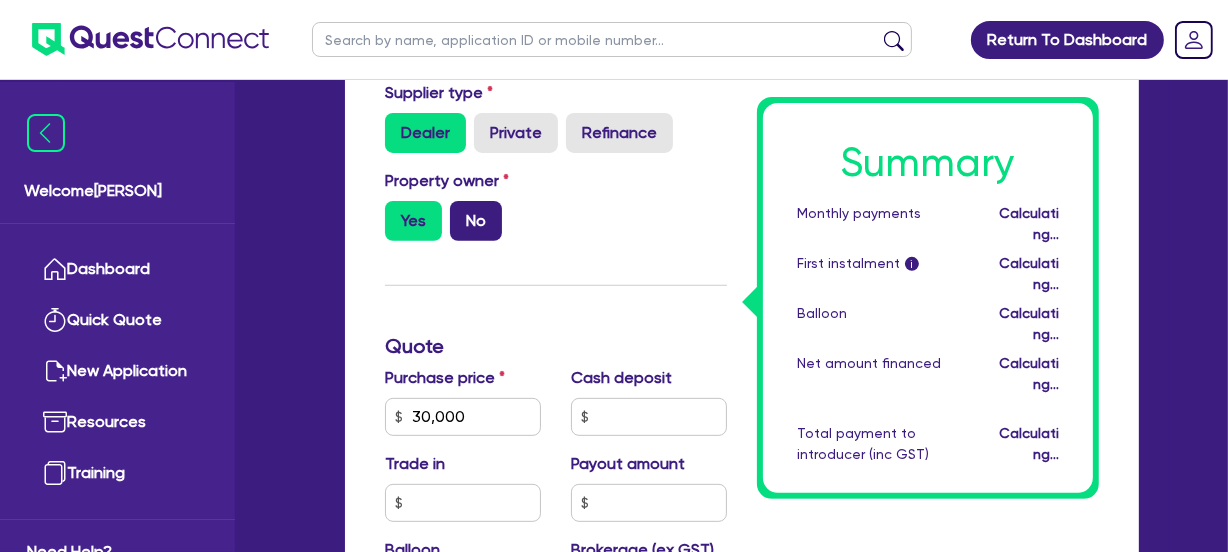 type on "30,000" 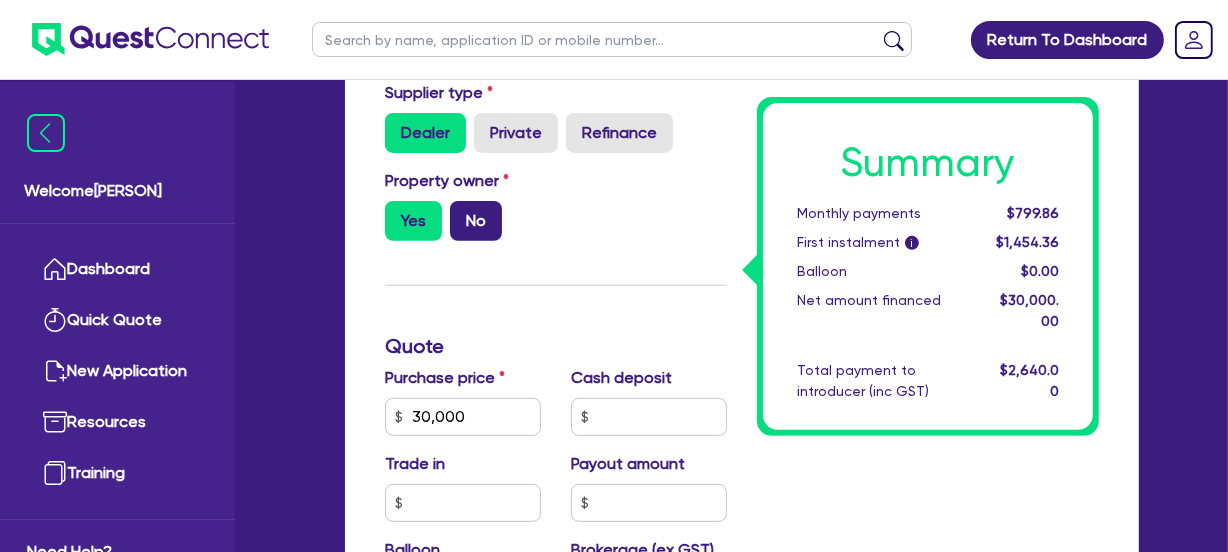 click on "No" at bounding box center [476, 221] 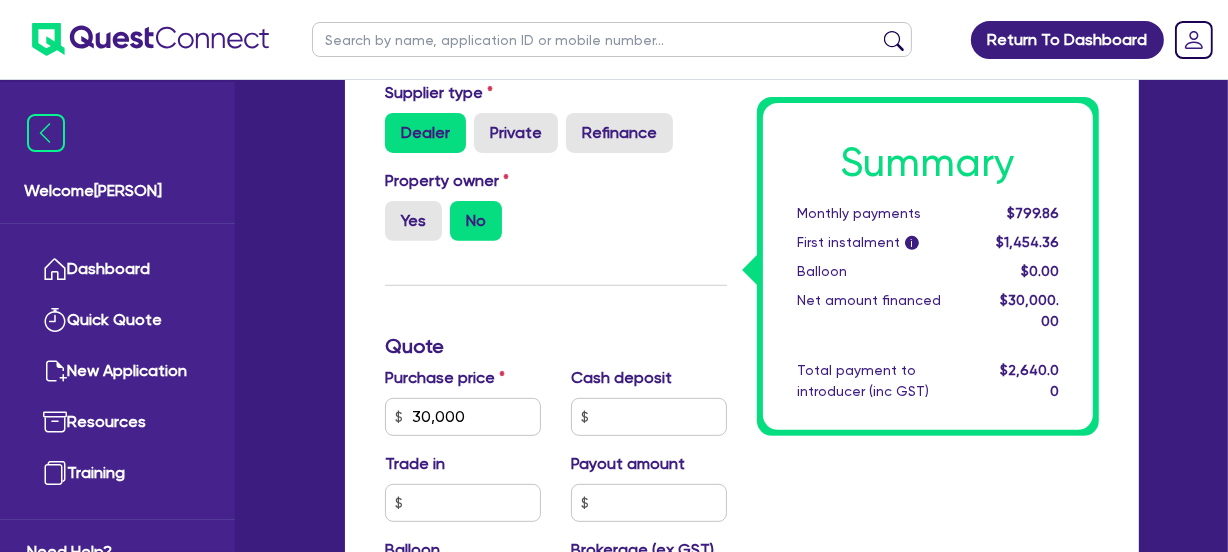 type on "30,000" 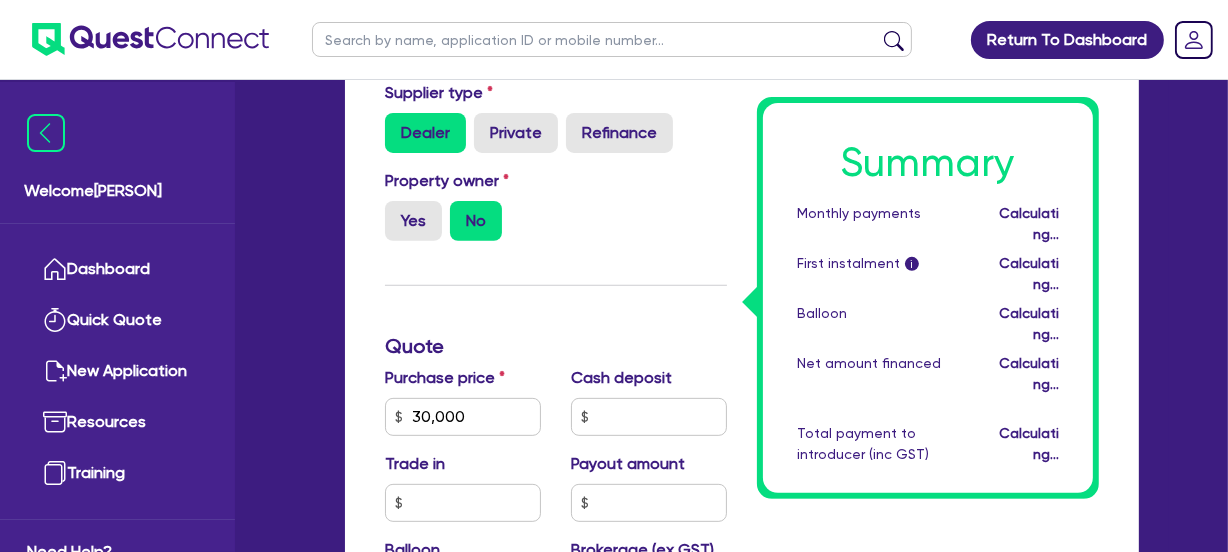 type on "30,000" 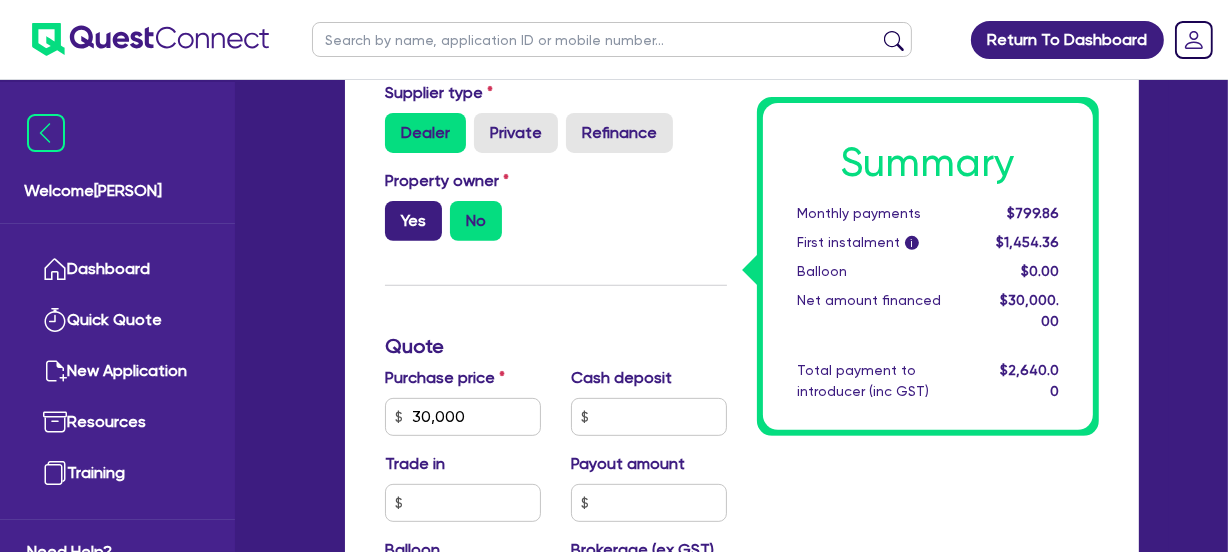 click on "Yes" at bounding box center (413, 221) 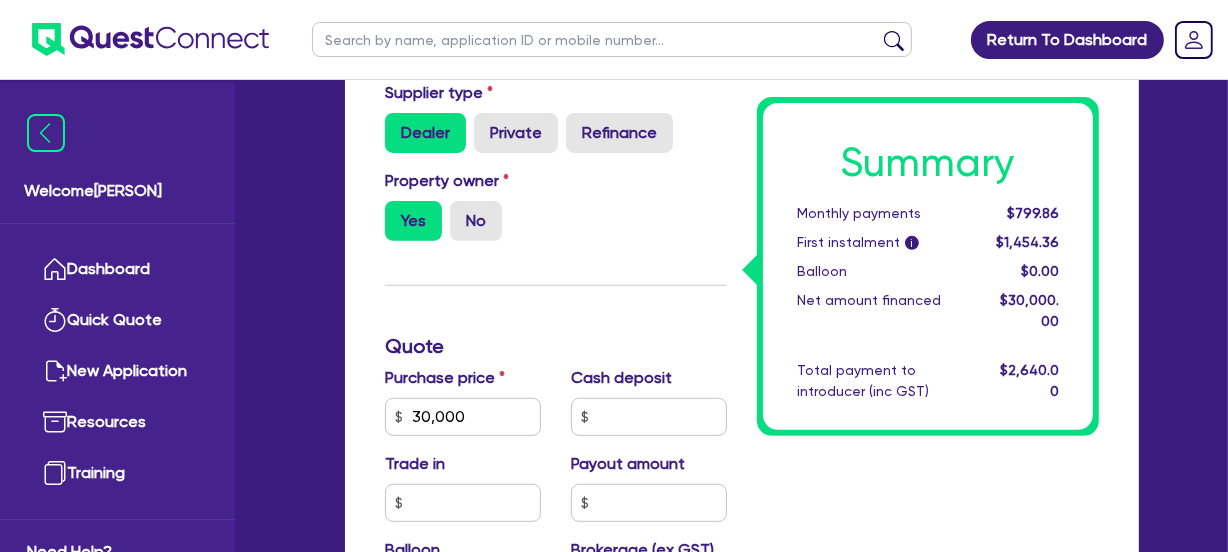type on "30,000" 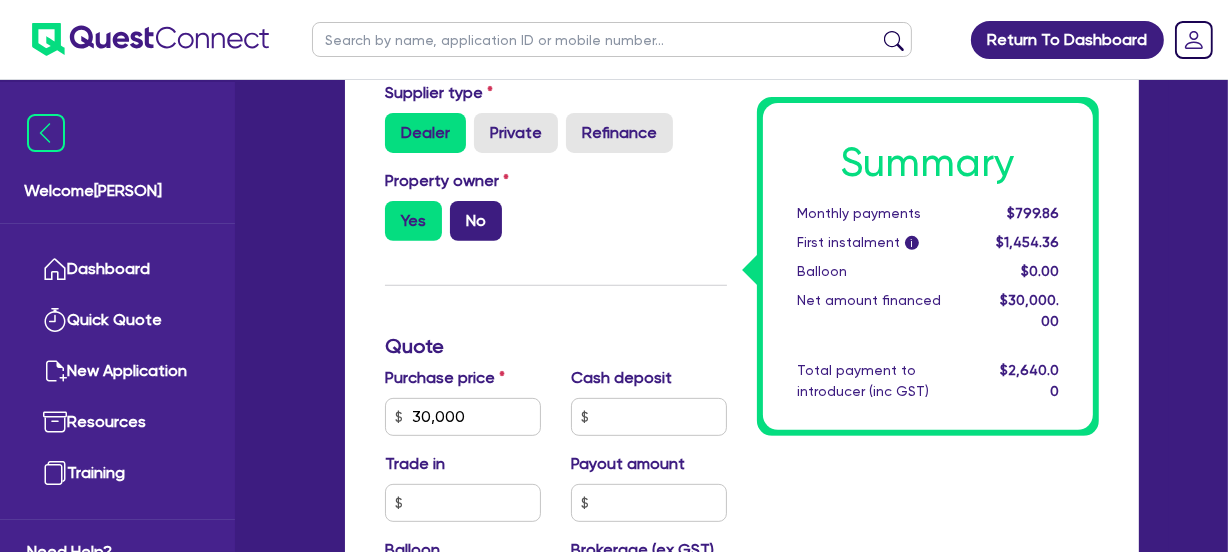 click on "No" at bounding box center (476, 221) 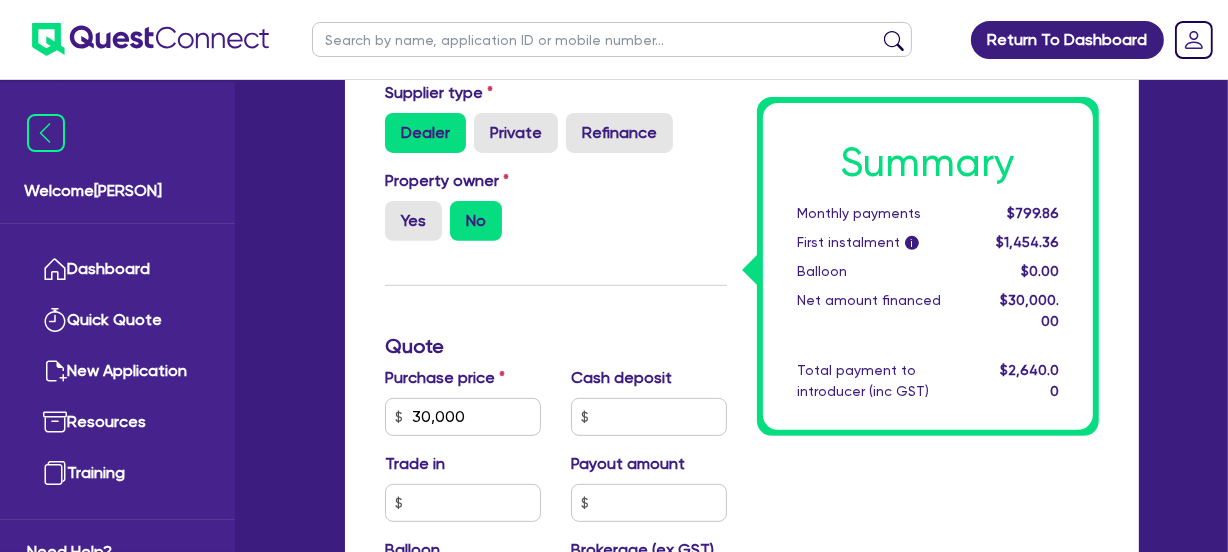 type on "30,000" 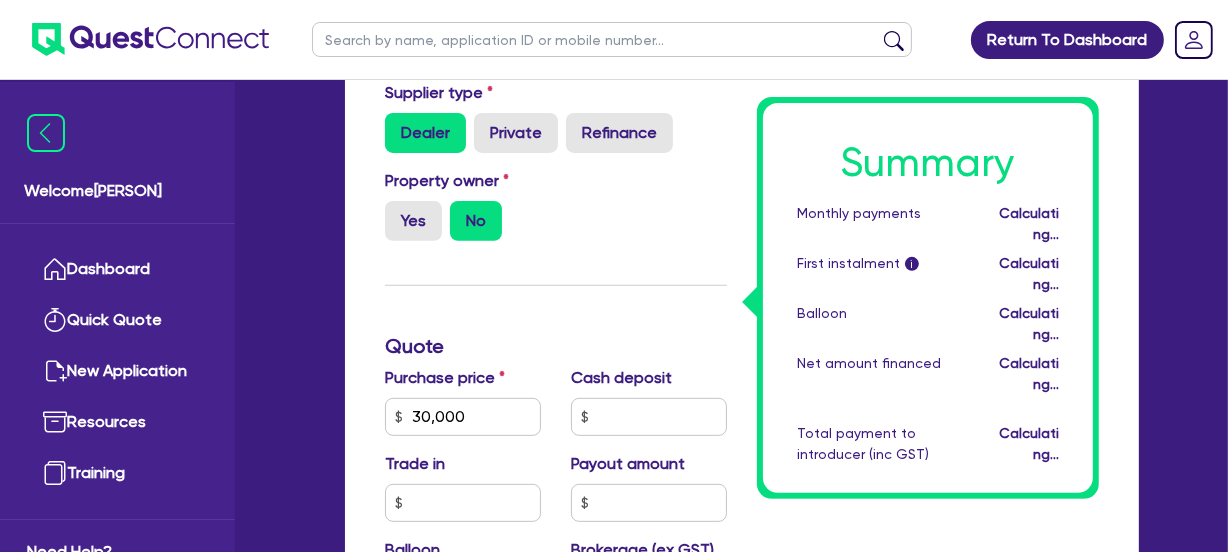 type on "30,000" 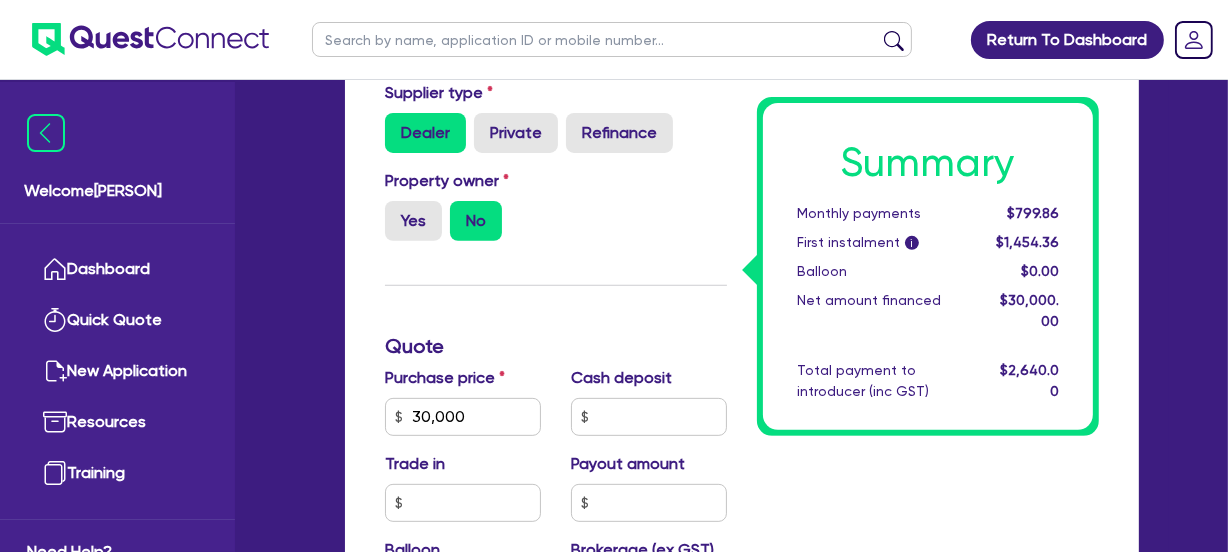 click on "Yes No" at bounding box center (463, 221) 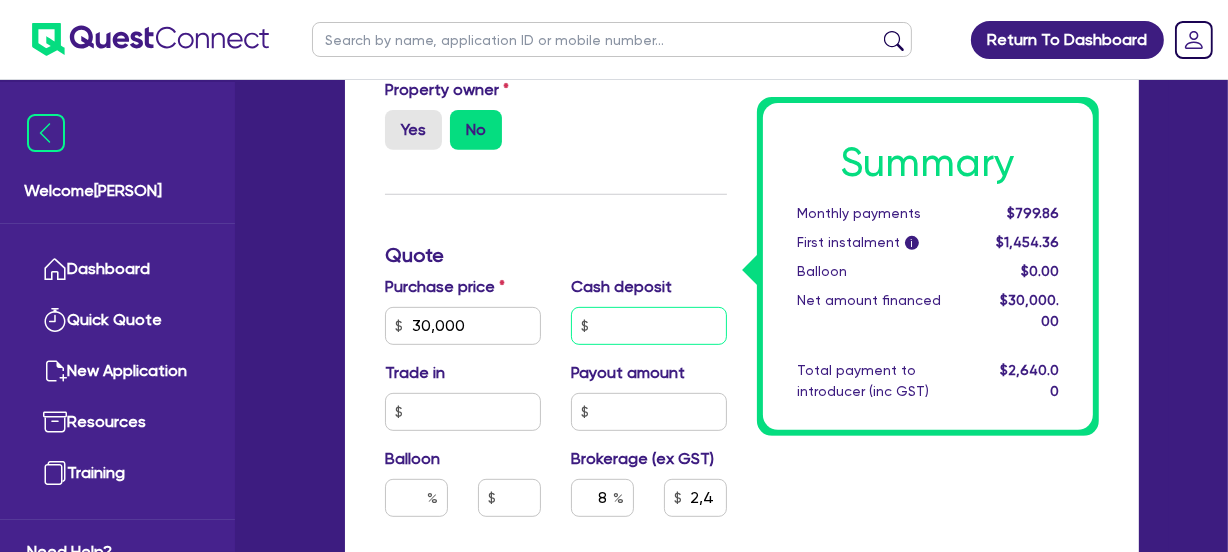 click at bounding box center (649, 326) 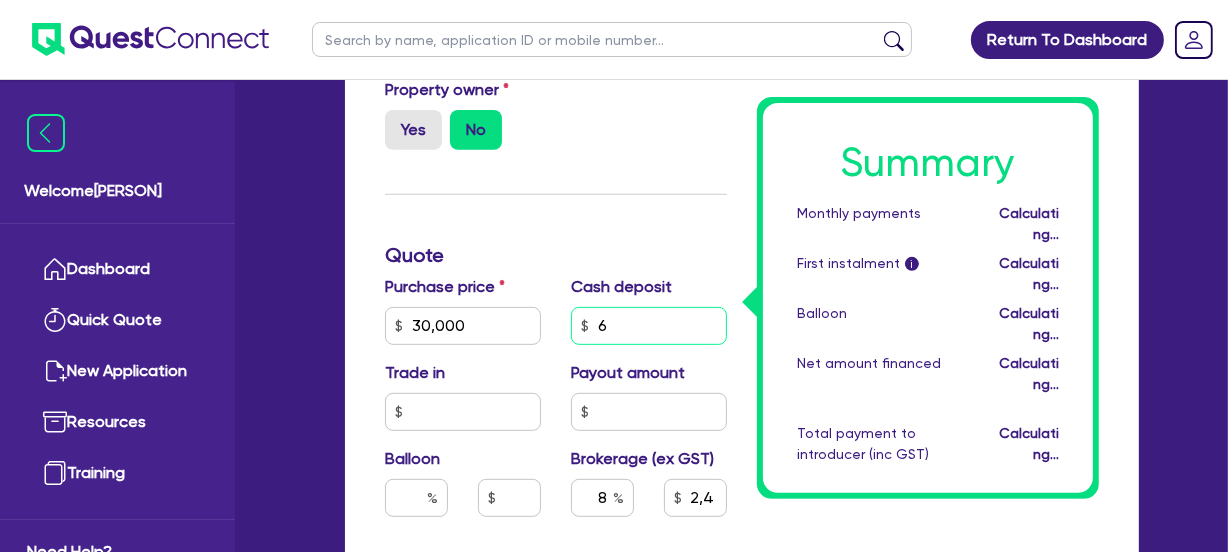 type on "60" 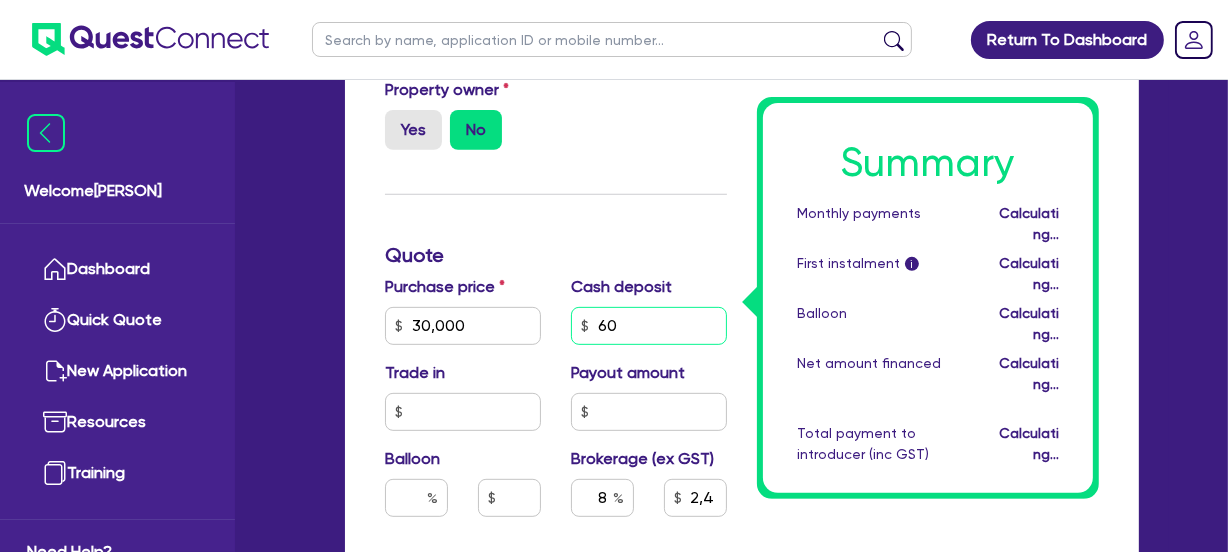 type on "30,000" 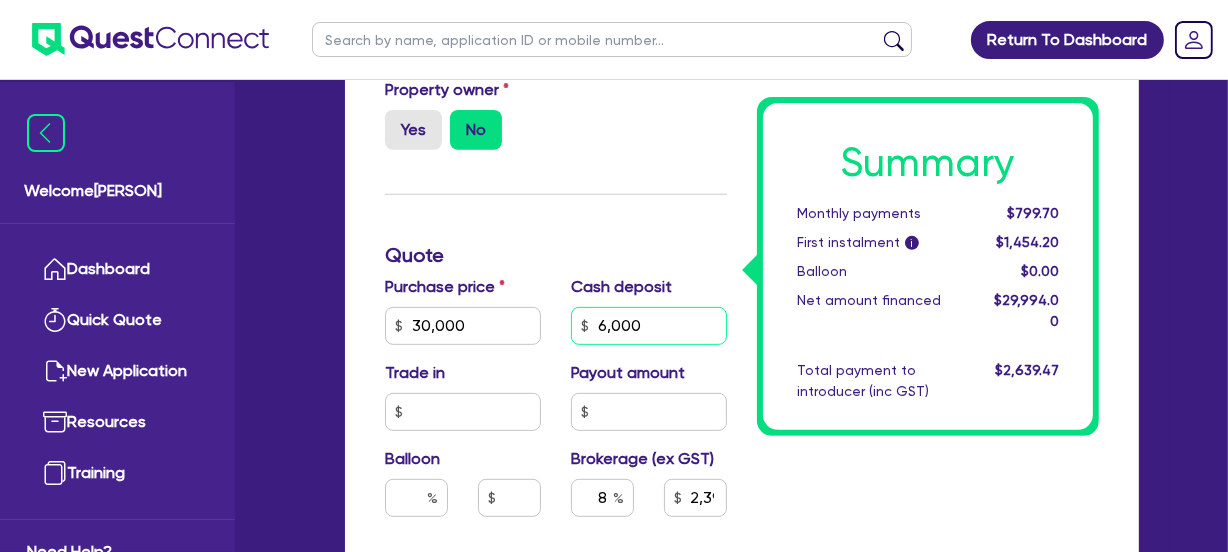 type on "6,000" 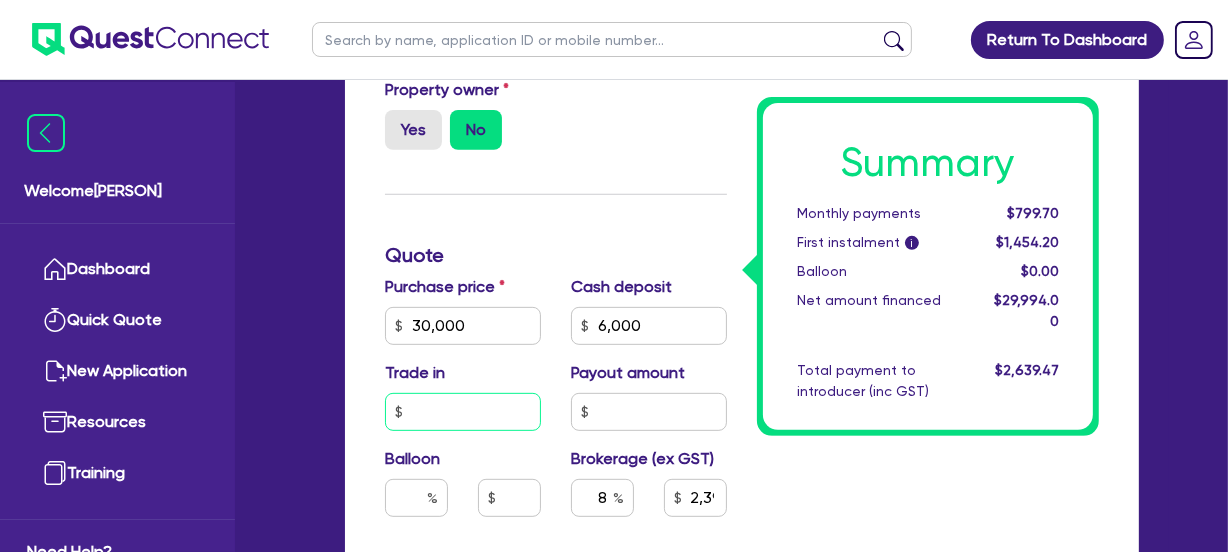 type on "30,000" 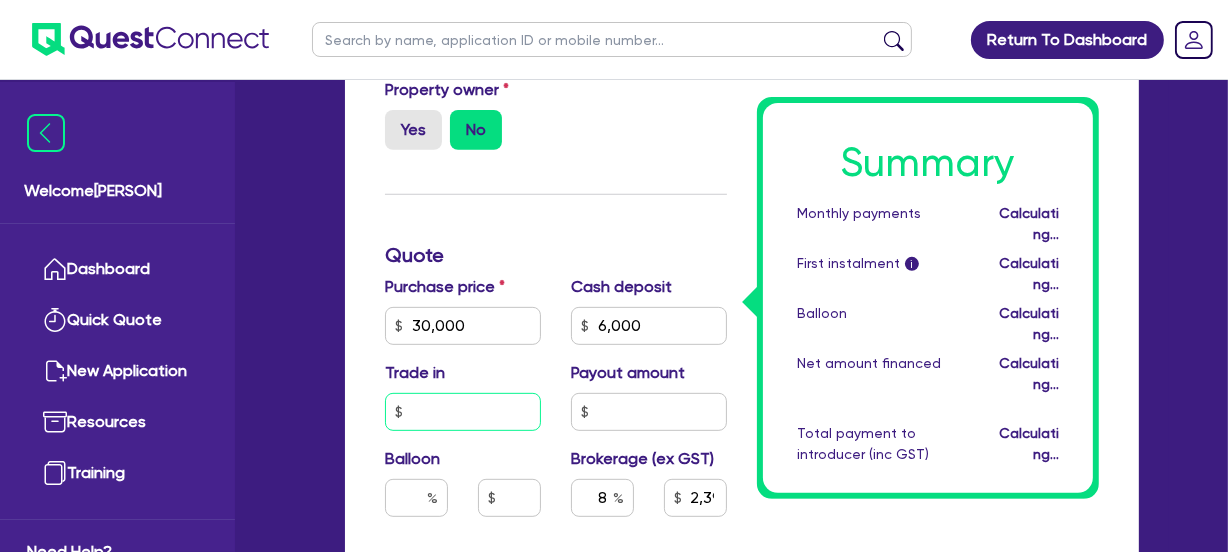 click at bounding box center (463, 412) 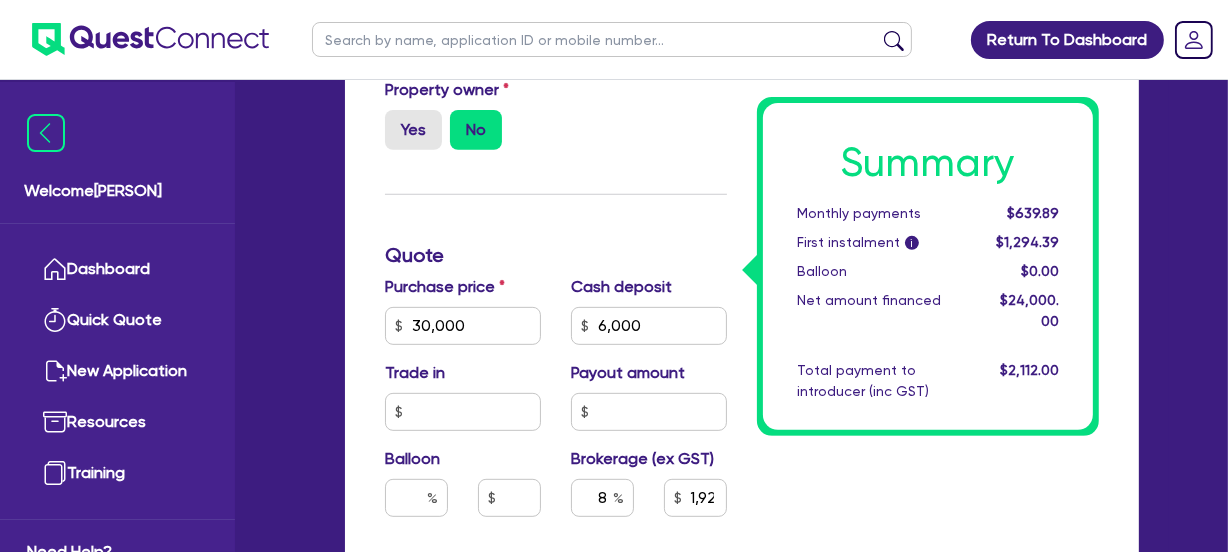 type on "30,000" 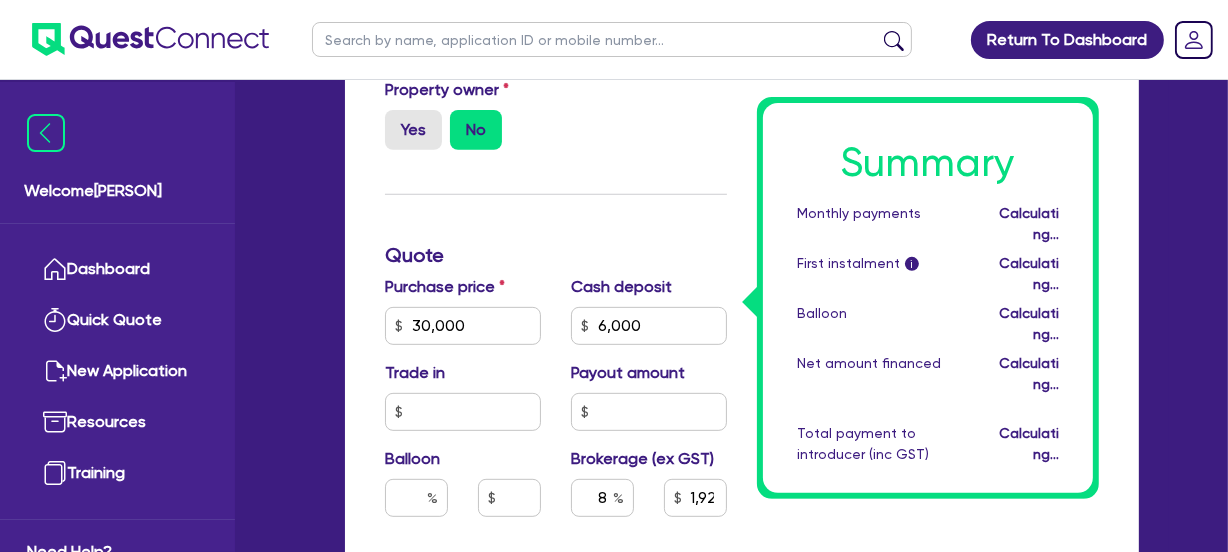 type on "30,000" 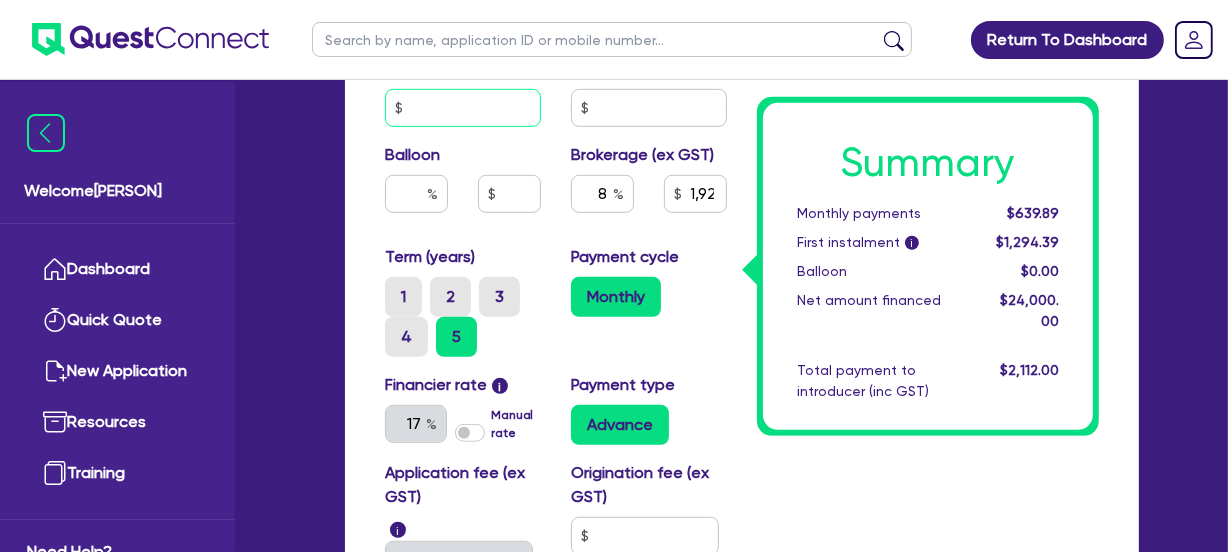 scroll, scrollTop: 1090, scrollLeft: 0, axis: vertical 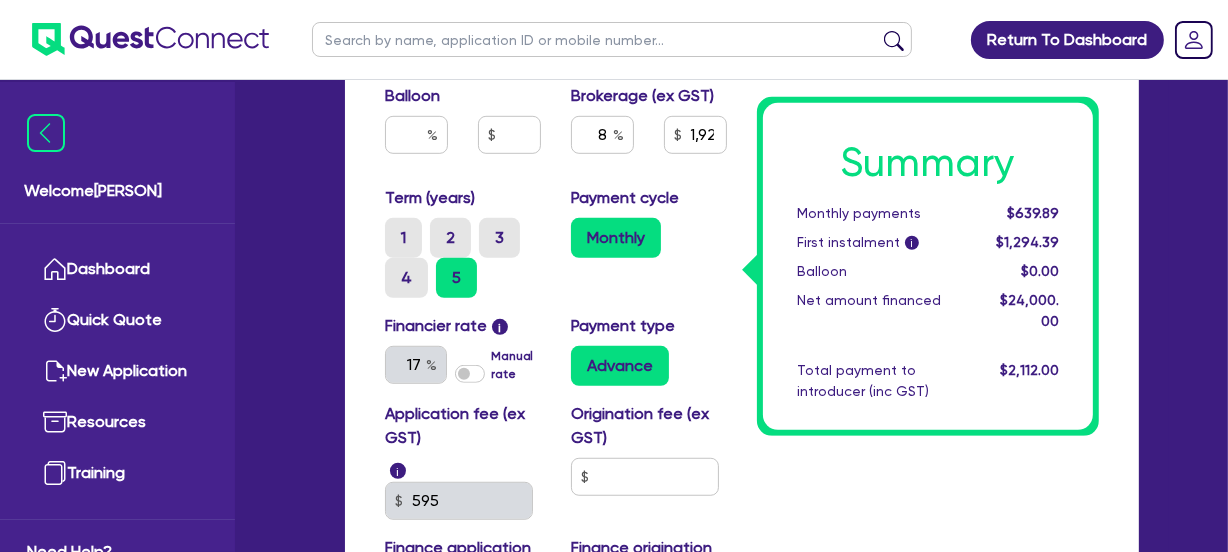 click on "Manual rate" at bounding box center [516, 365] 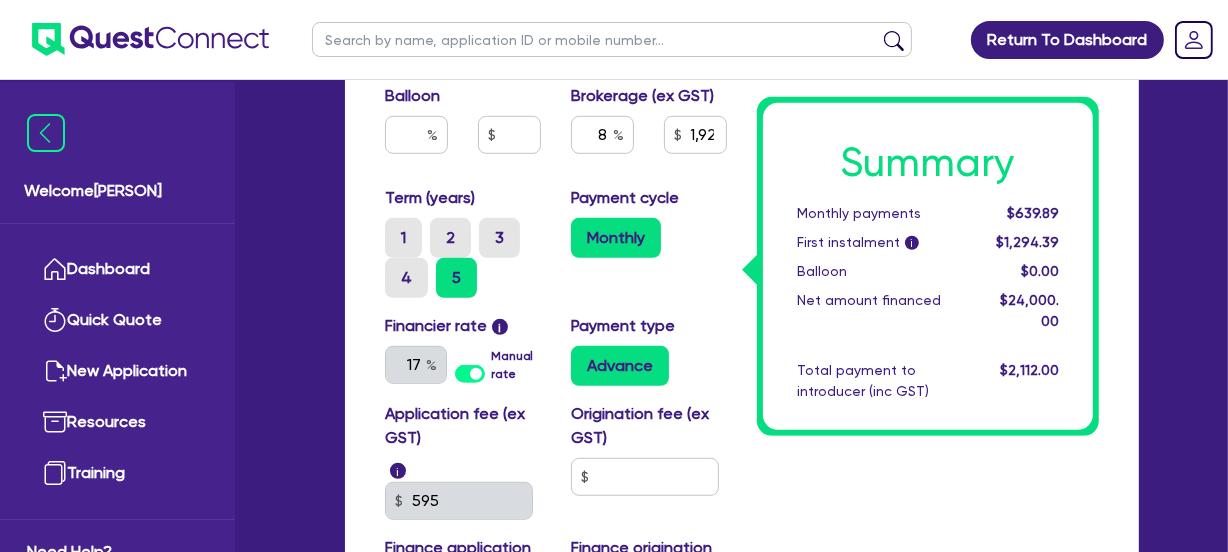 type 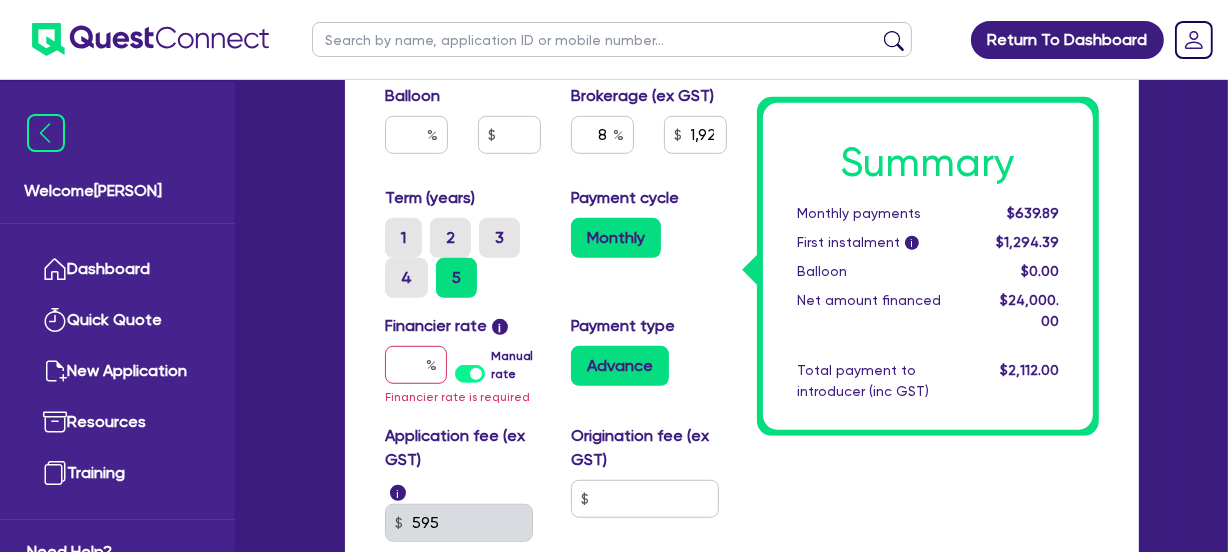 click on "Manual rate" at bounding box center (516, 365) 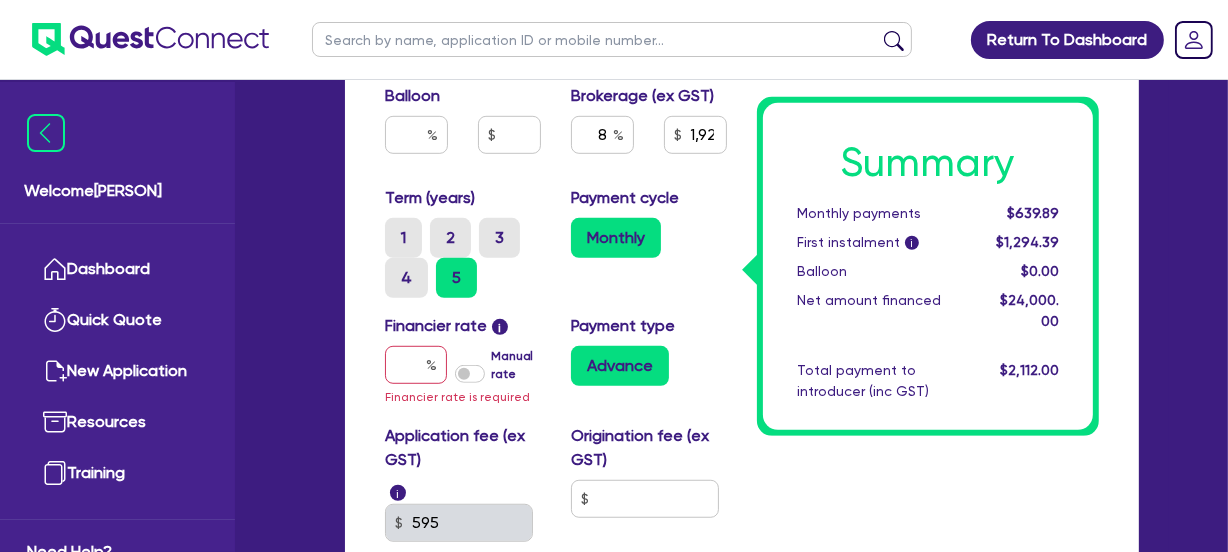 type on "30,000" 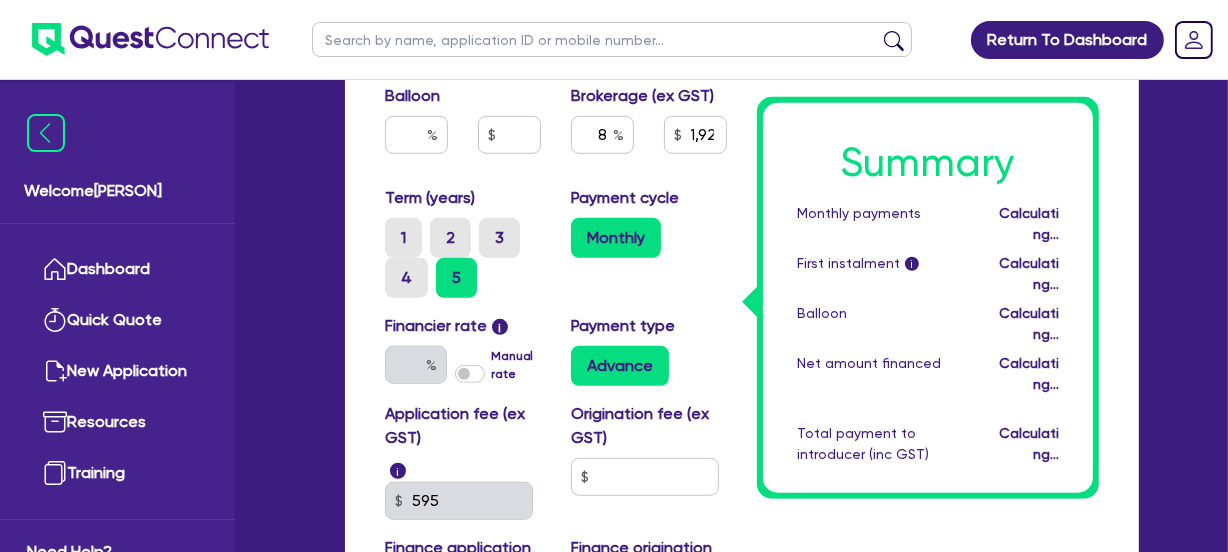 type on "30,000" 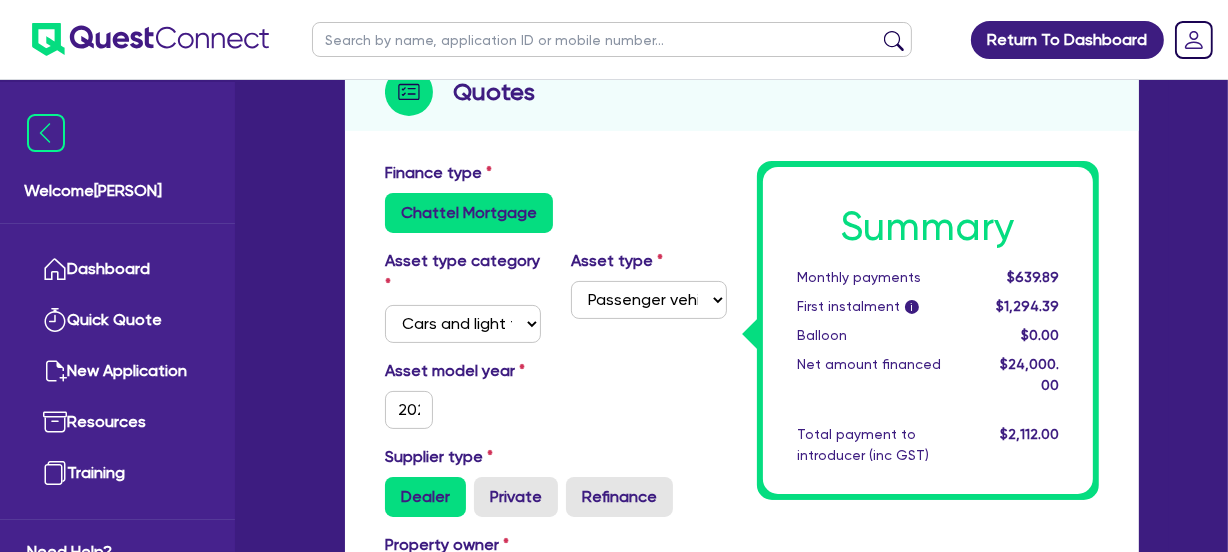 scroll, scrollTop: 363, scrollLeft: 0, axis: vertical 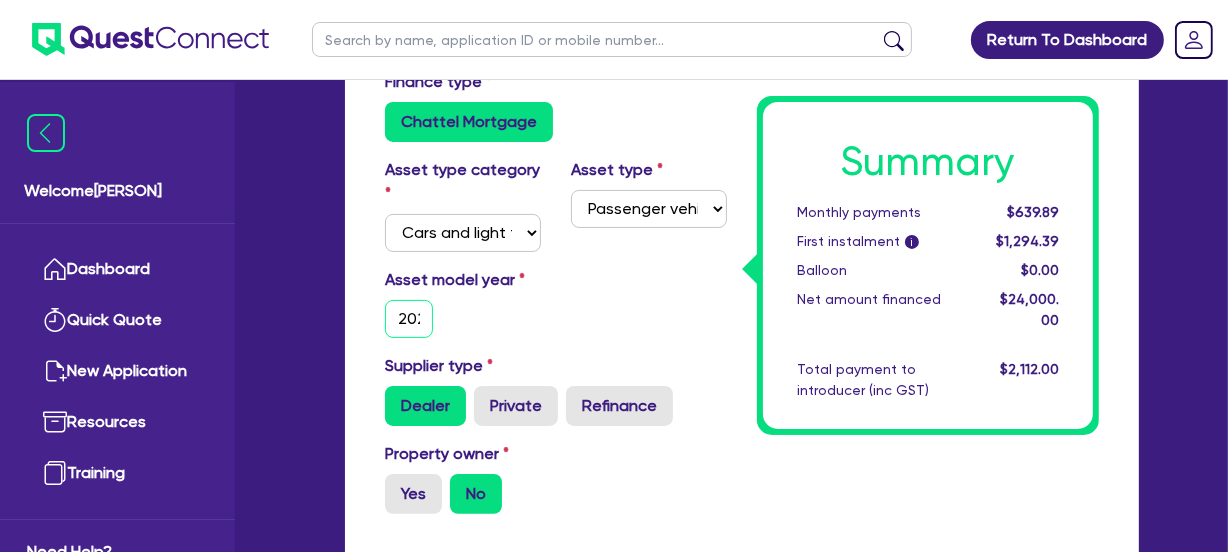click on "2025" at bounding box center (409, 319) 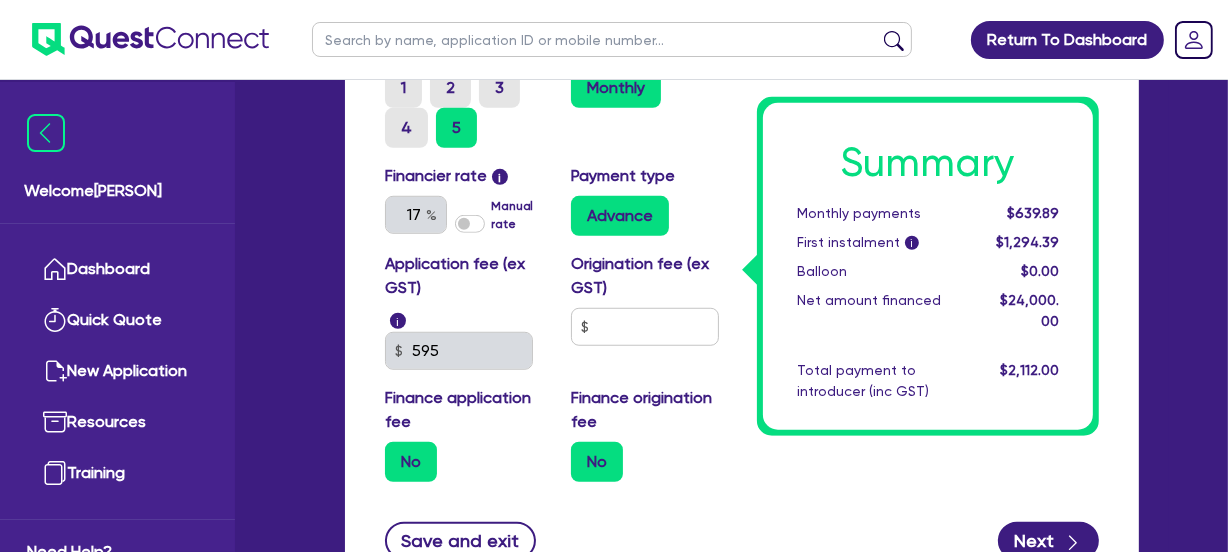 scroll, scrollTop: 1272, scrollLeft: 0, axis: vertical 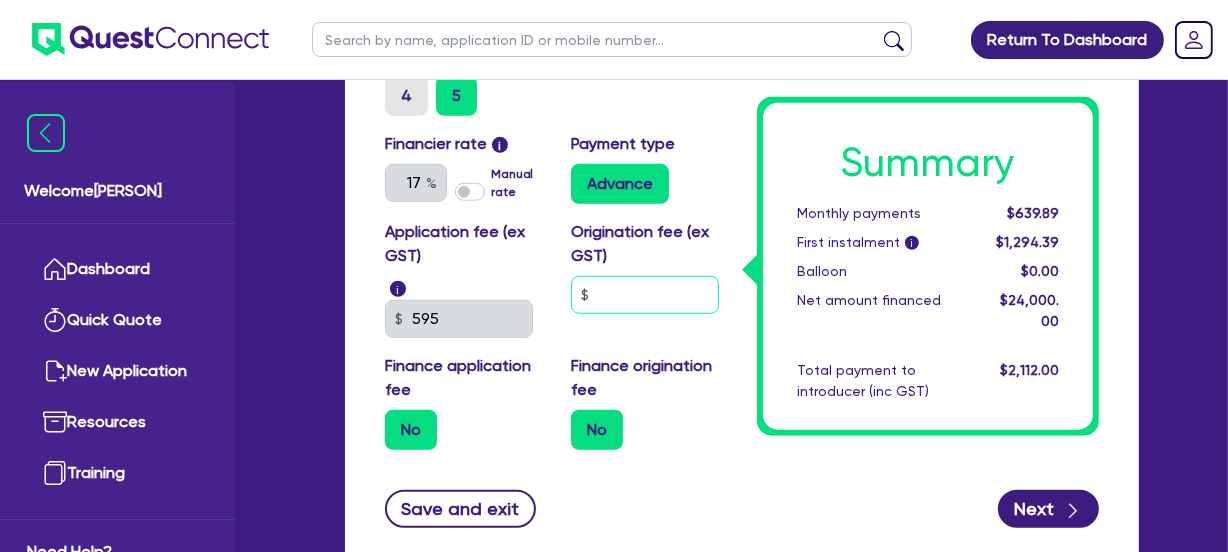 type on "30,000" 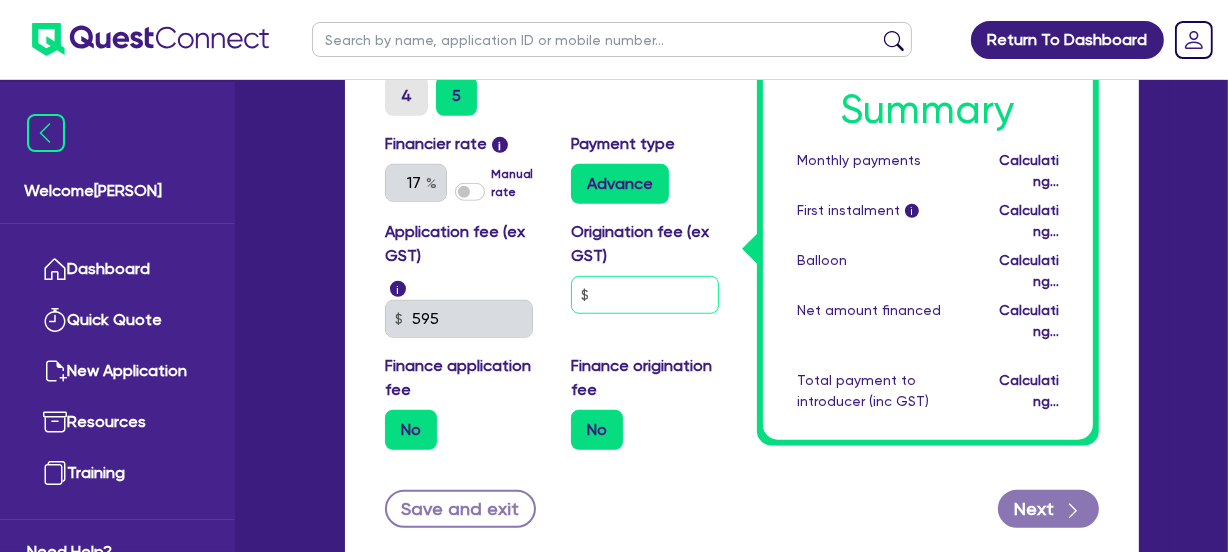 click at bounding box center [645, 295] 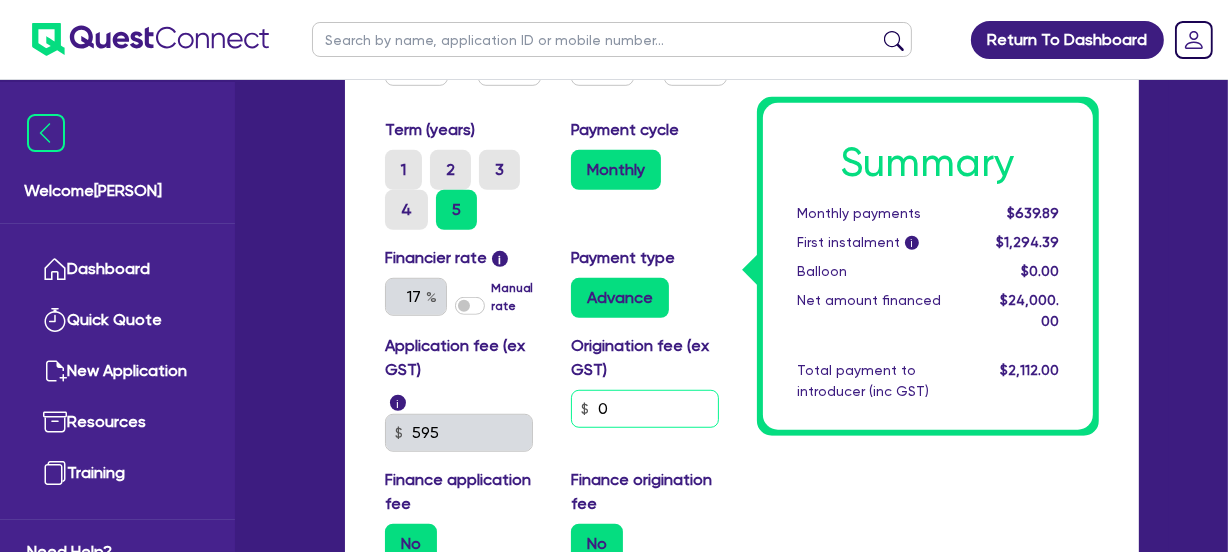 scroll, scrollTop: 1181, scrollLeft: 0, axis: vertical 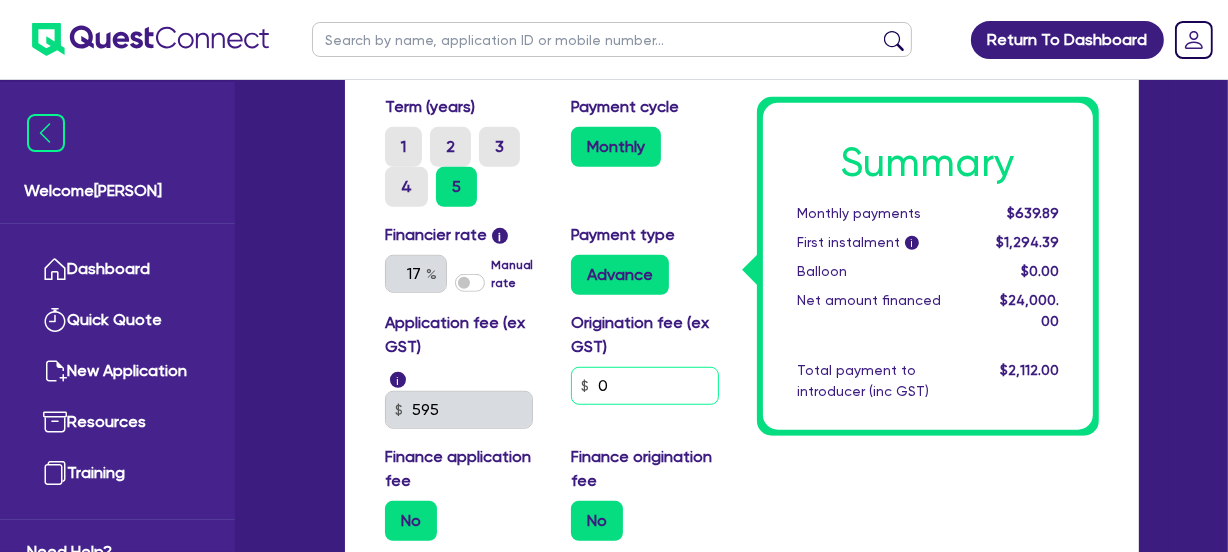 type on "0" 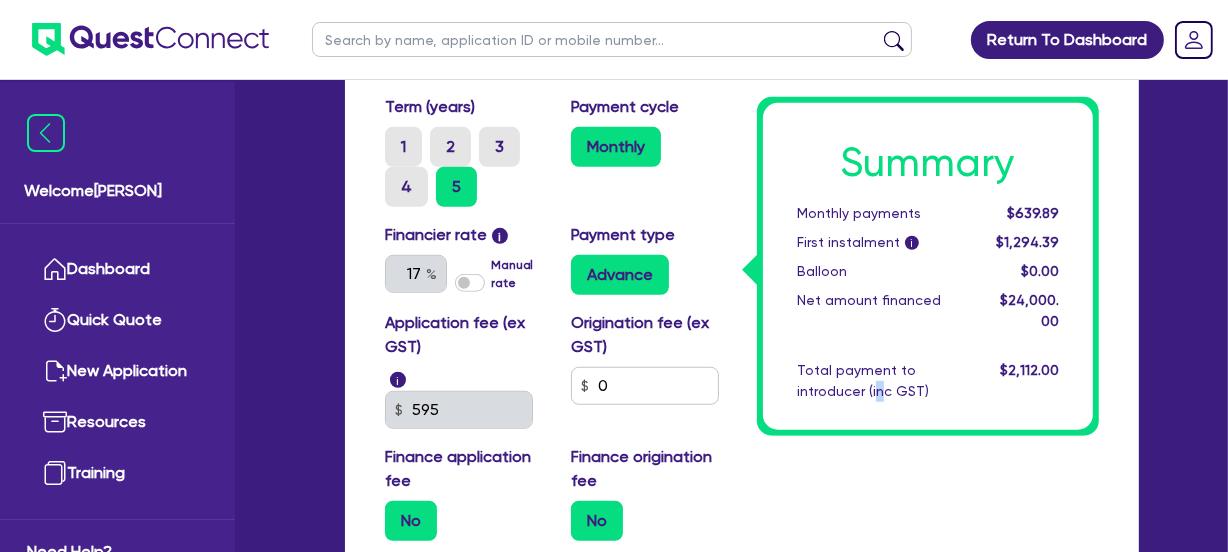 type on "30,000" 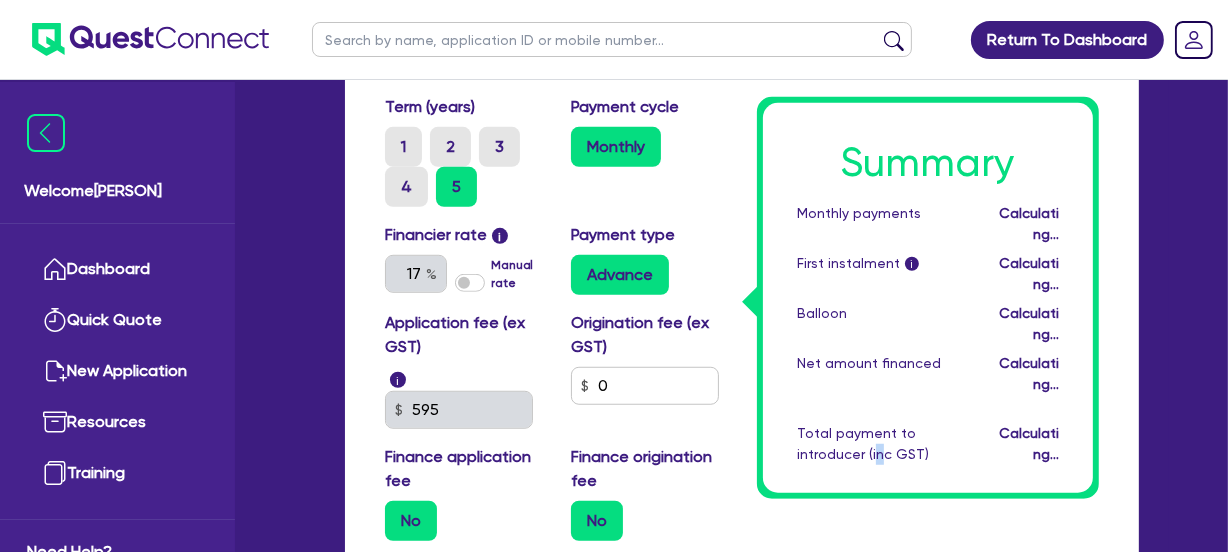 type on "30,000" 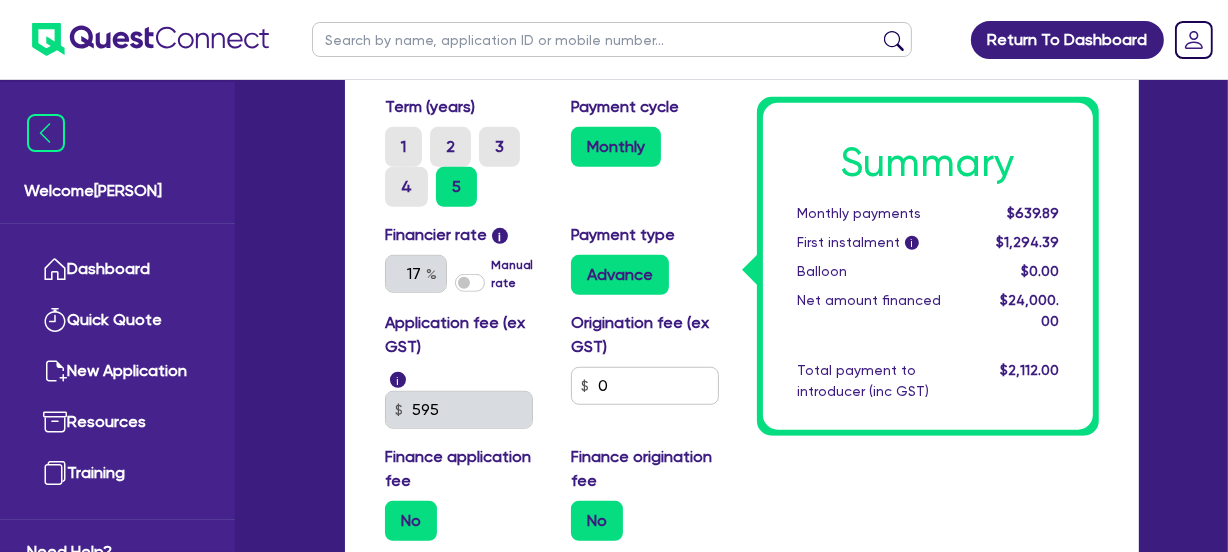 click on "Summary Monthly payments $639.89 First instalment i $1,294.39 Balloon $0.00 Net amount financed $24,000.00 Total payment to introducer (inc GST) $2,112.00" at bounding box center [928, -96] 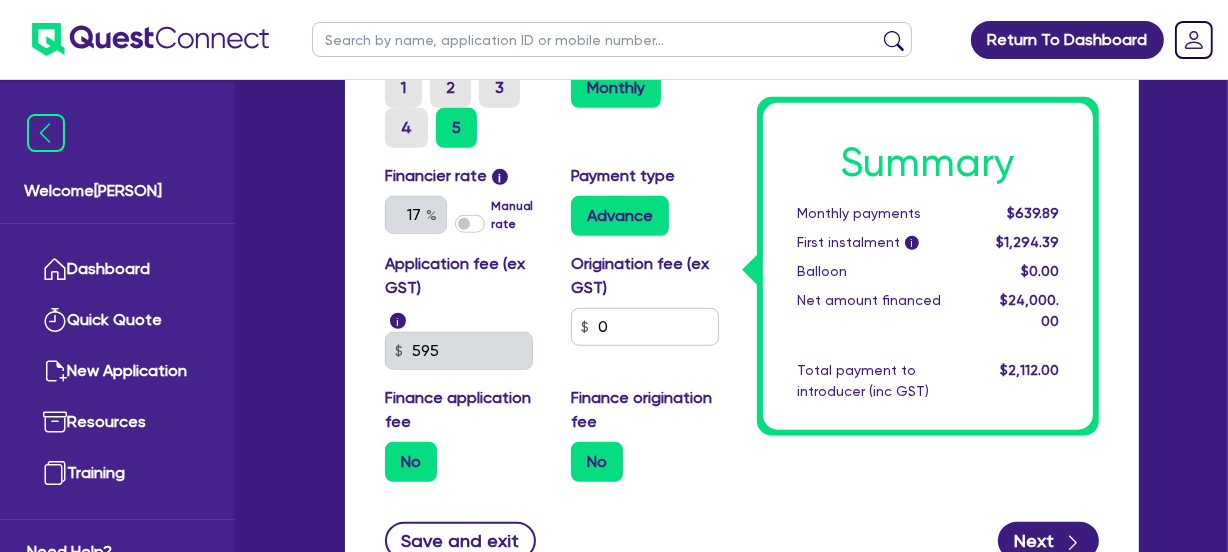 scroll, scrollTop: 1272, scrollLeft: 0, axis: vertical 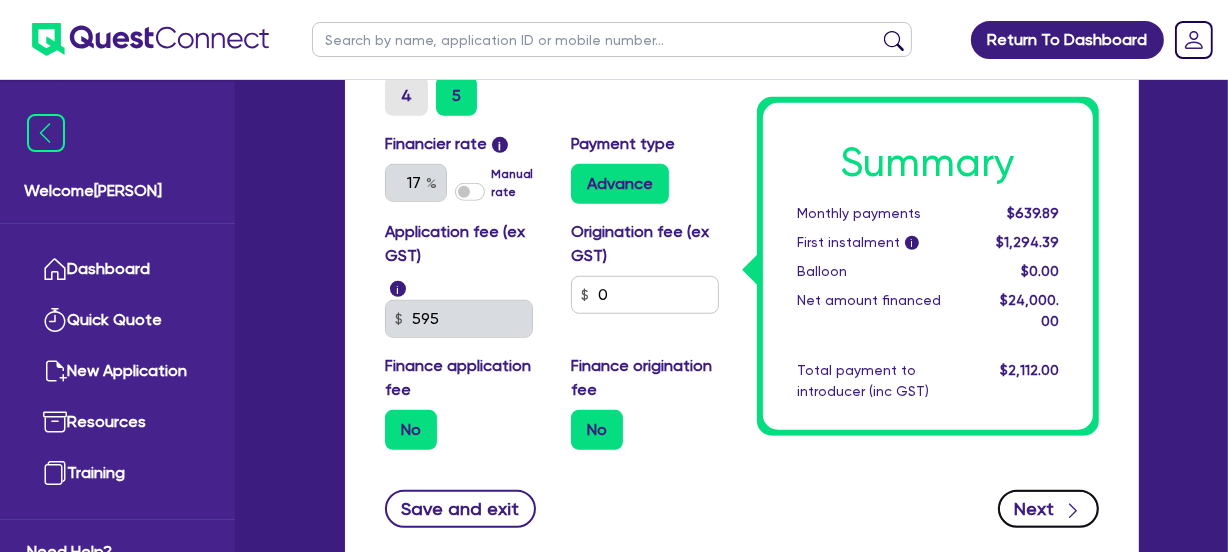 click on "Next" at bounding box center [1048, 509] 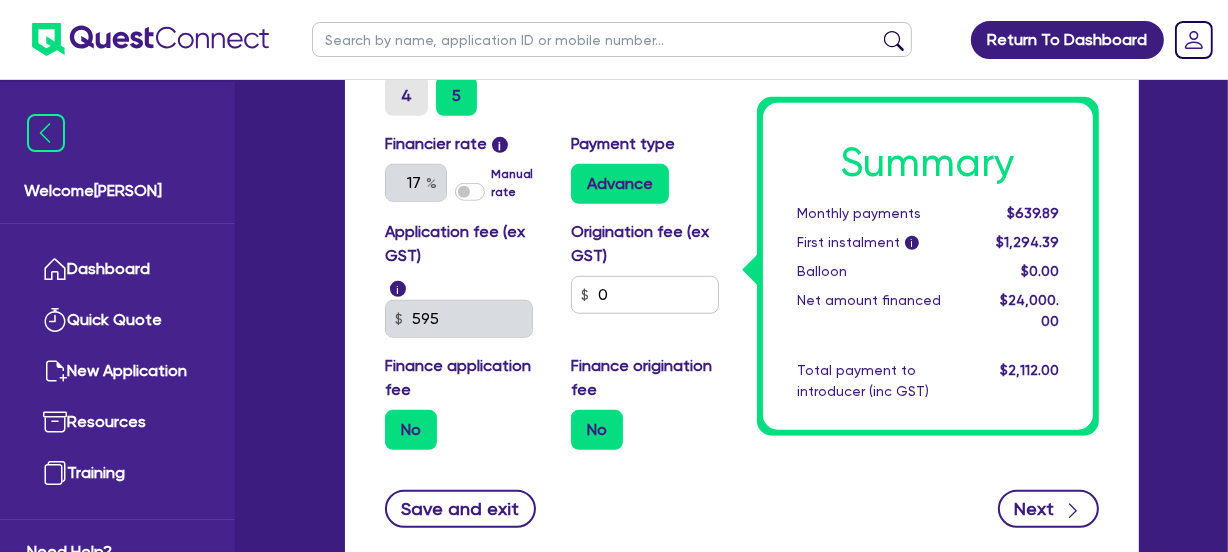 type on "30,000" 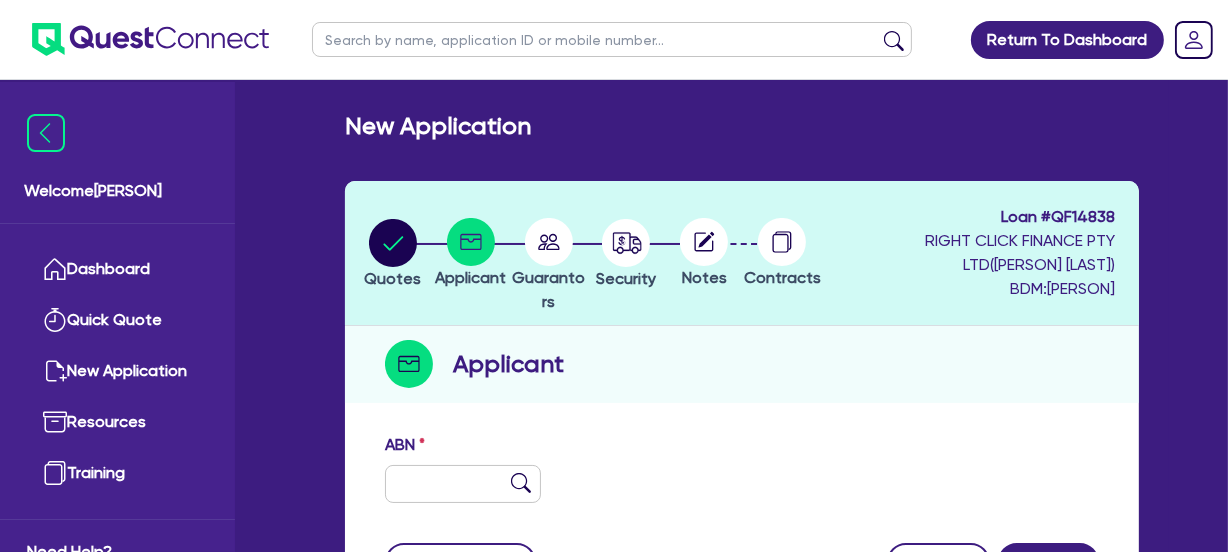 scroll, scrollTop: 90, scrollLeft: 0, axis: vertical 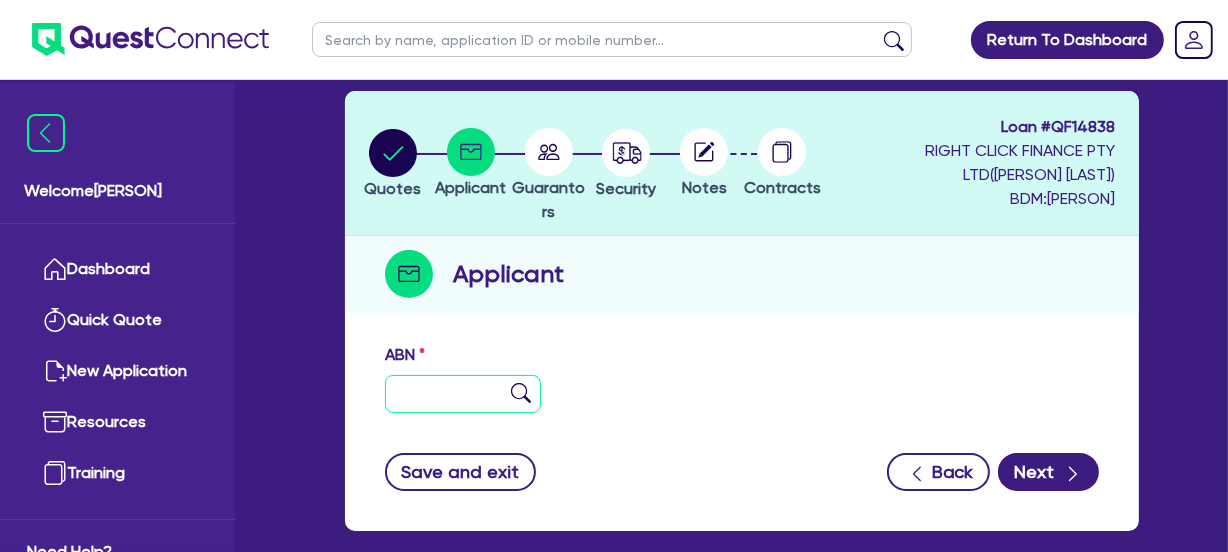 click at bounding box center [463, 394] 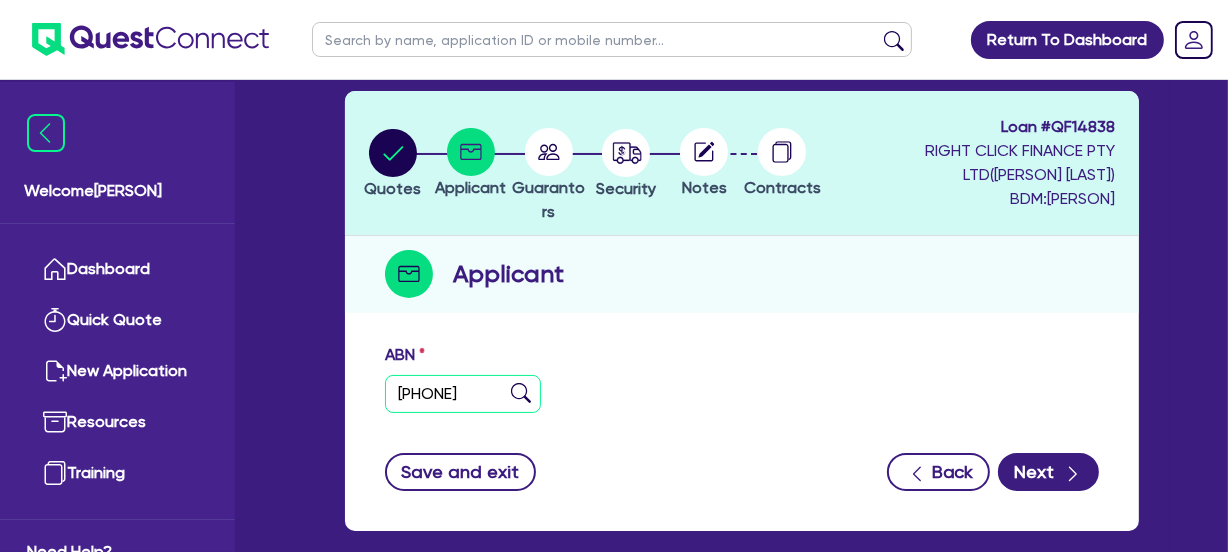 type on "[PHONE]" 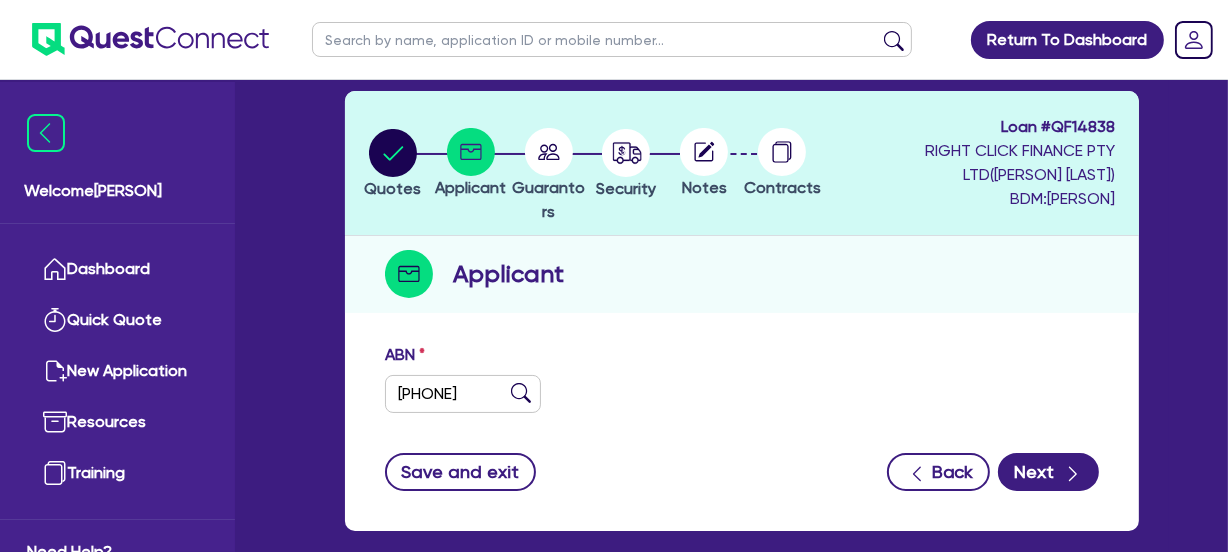 click at bounding box center [521, 393] 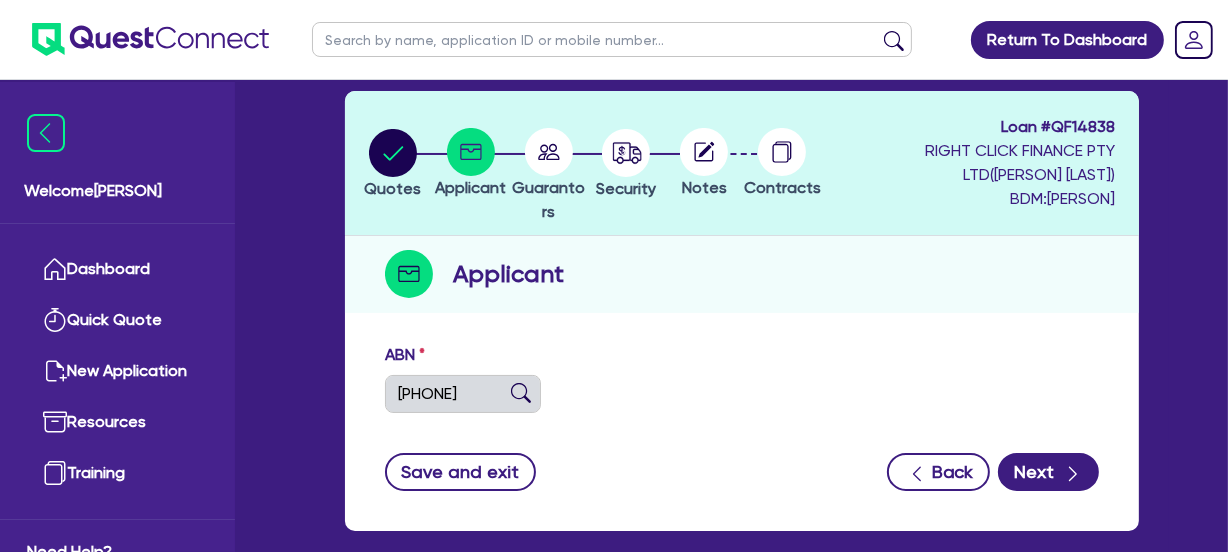 type on "[LAST], [FIRST]" 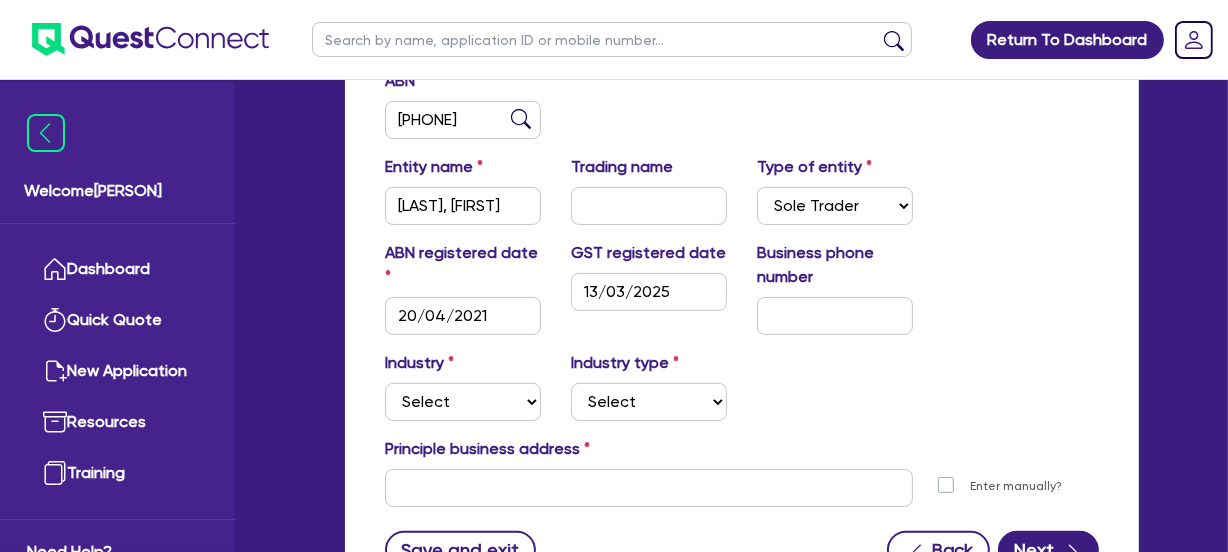 scroll, scrollTop: 363, scrollLeft: 0, axis: vertical 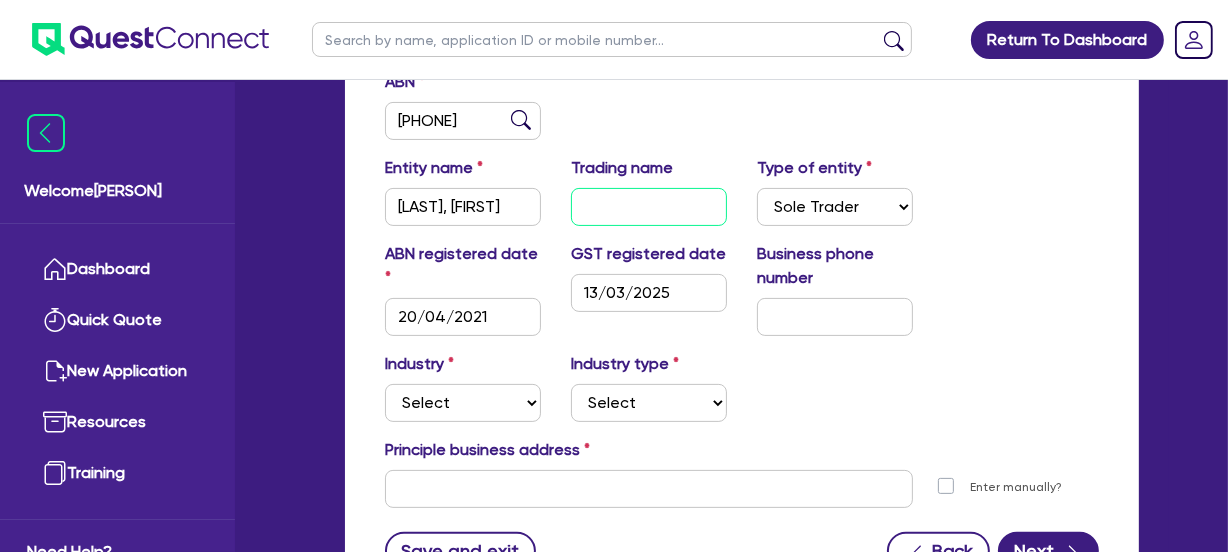 click at bounding box center (649, 207) 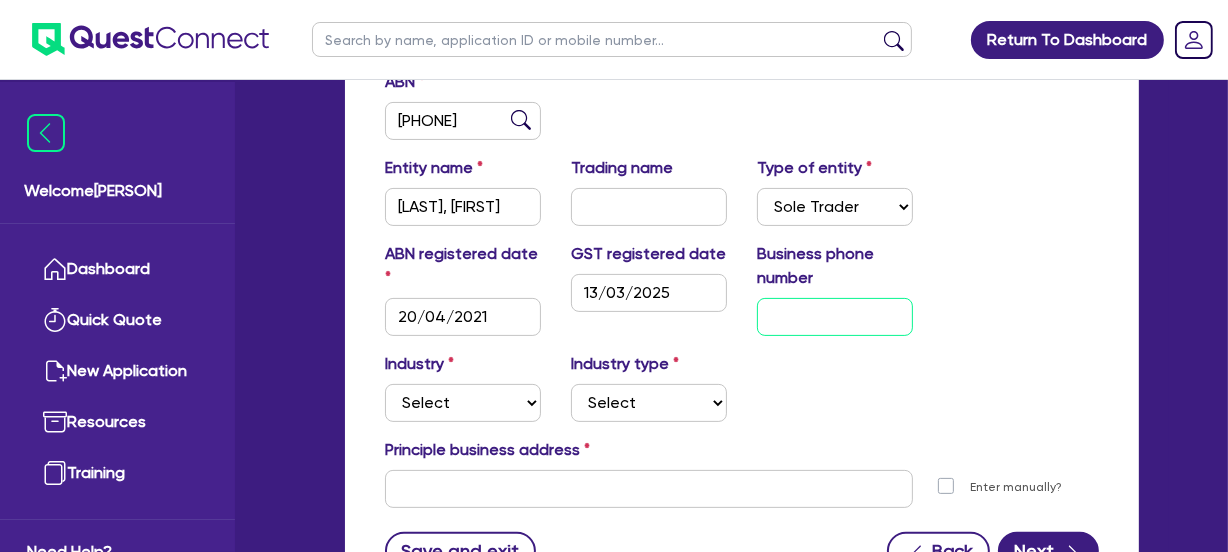 click at bounding box center (835, 317) 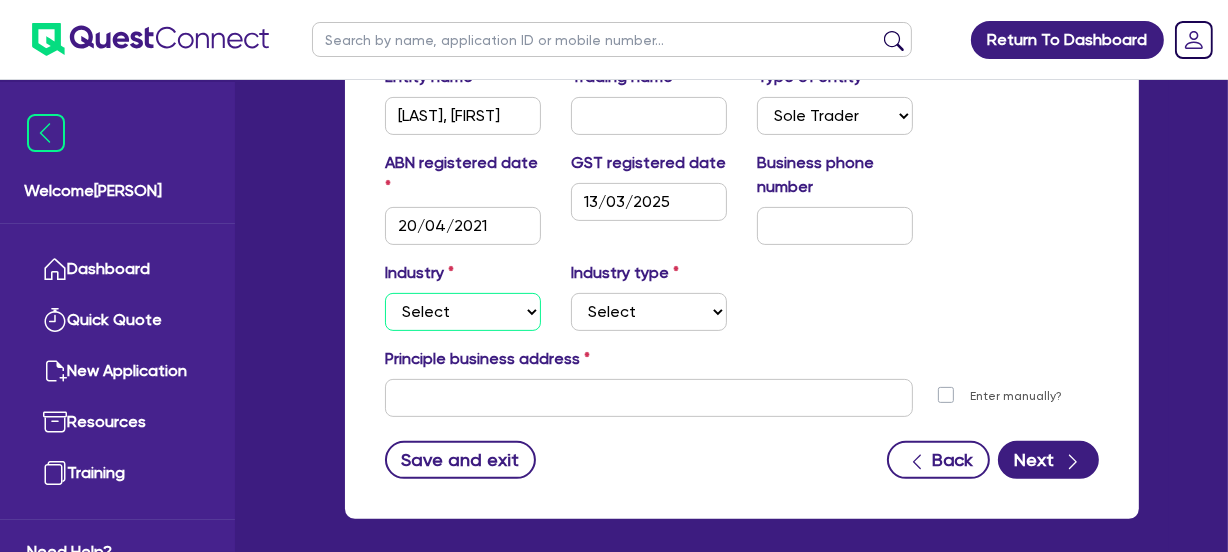 click on "Select Accomodation & Food Services Administrative & Support Services Agriculture Arts & Recreation Services Building and Construction Financial & Insurance Services Fisheries Forestry Health & Beauty Information Media & Telecommunication Manufacturing Professional, Scientific and Technical Services Rental, Hiring and Real Estate Services Retail & Wholesale Trade Tourism Transport, Postal & Warehousing Services" at bounding box center [463, 312] 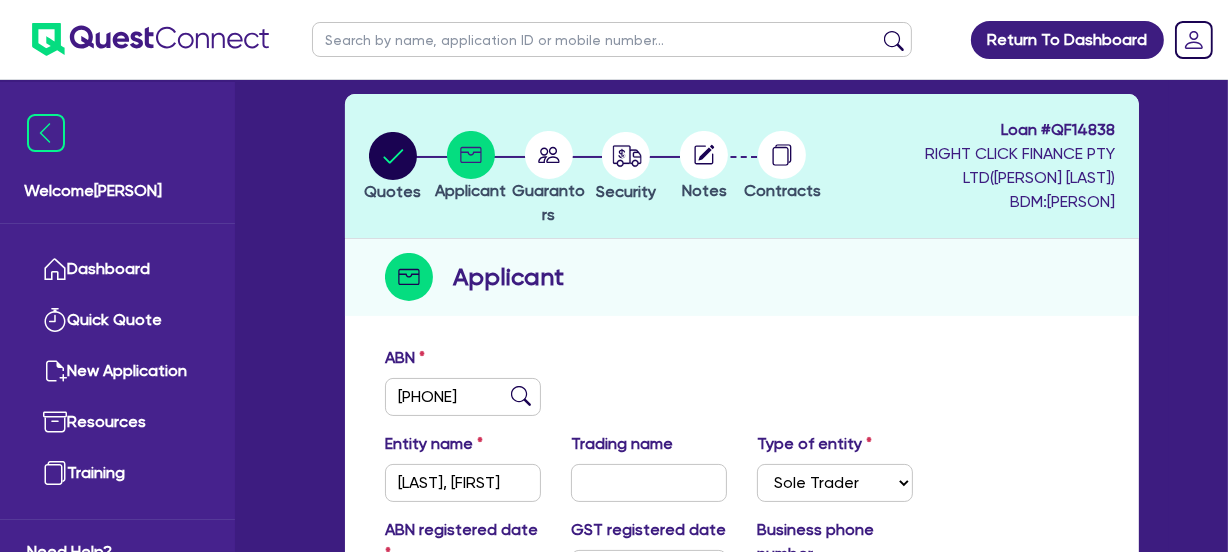scroll, scrollTop: 0, scrollLeft: 0, axis: both 